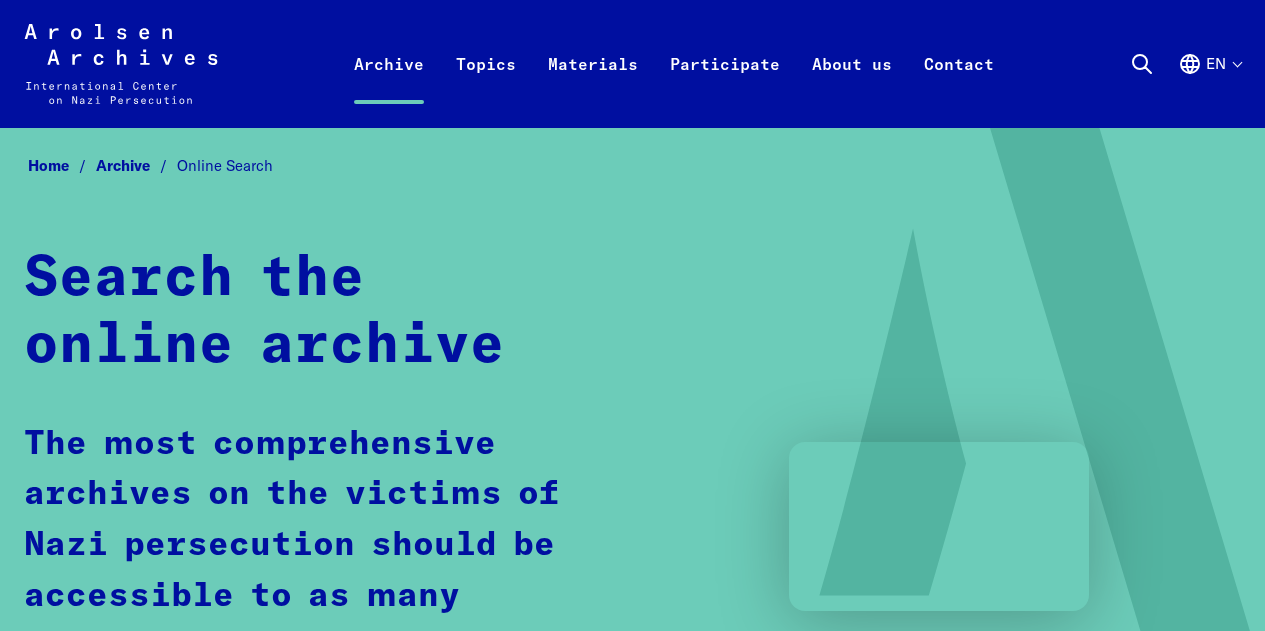 scroll, scrollTop: 0, scrollLeft: 0, axis: both 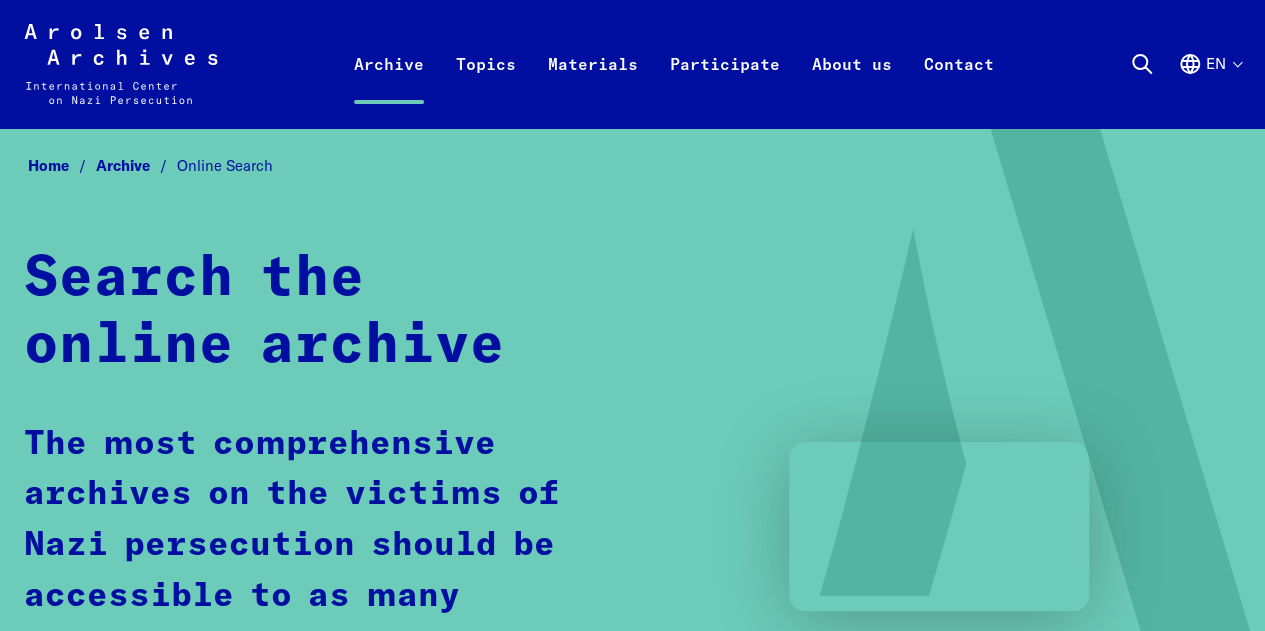 click on "Online Search" at bounding box center (225, 165) 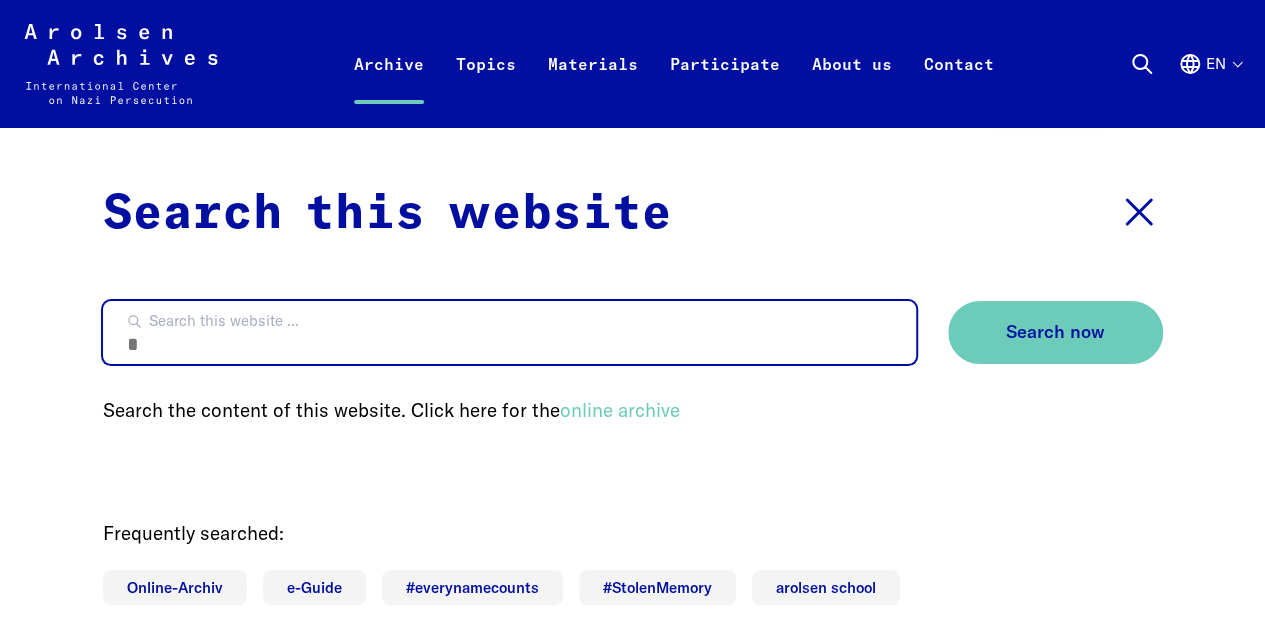 click on "Search this website ..." at bounding box center [509, 332] 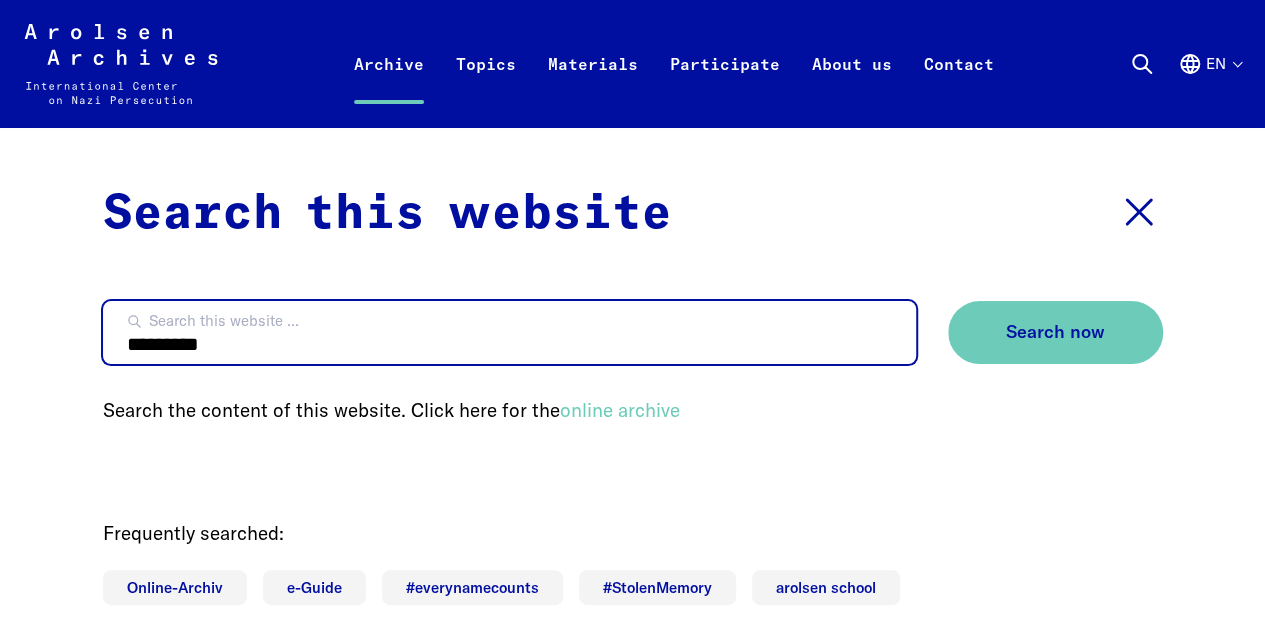 type on "*********" 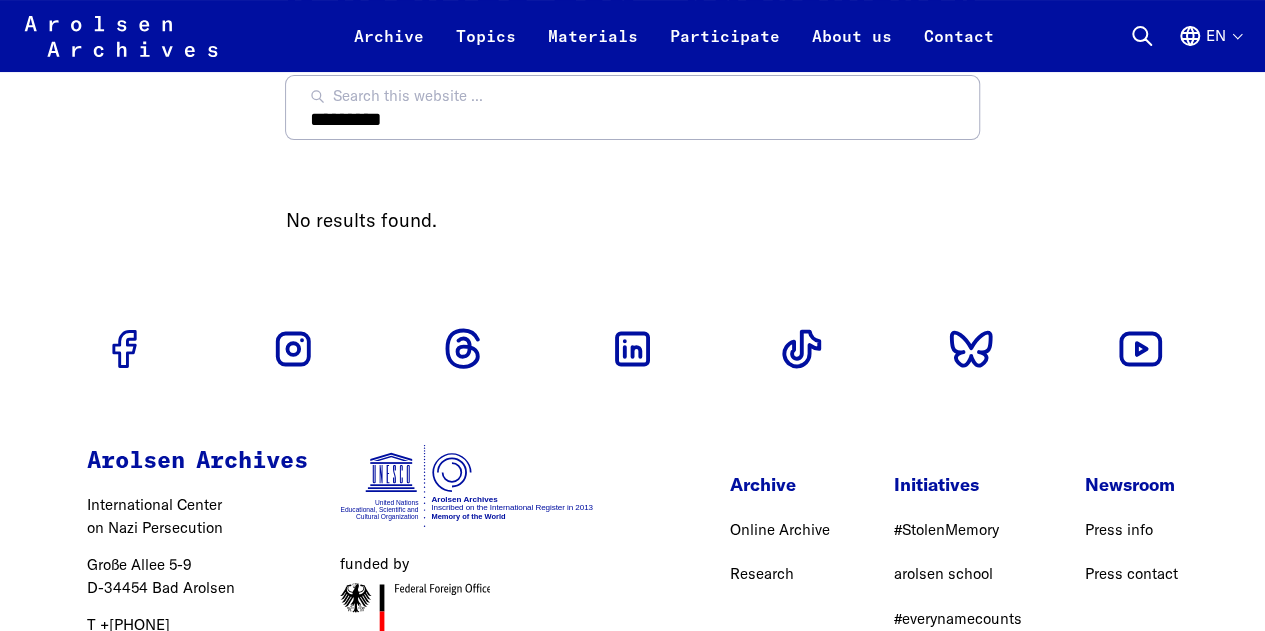 scroll, scrollTop: 120, scrollLeft: 0, axis: vertical 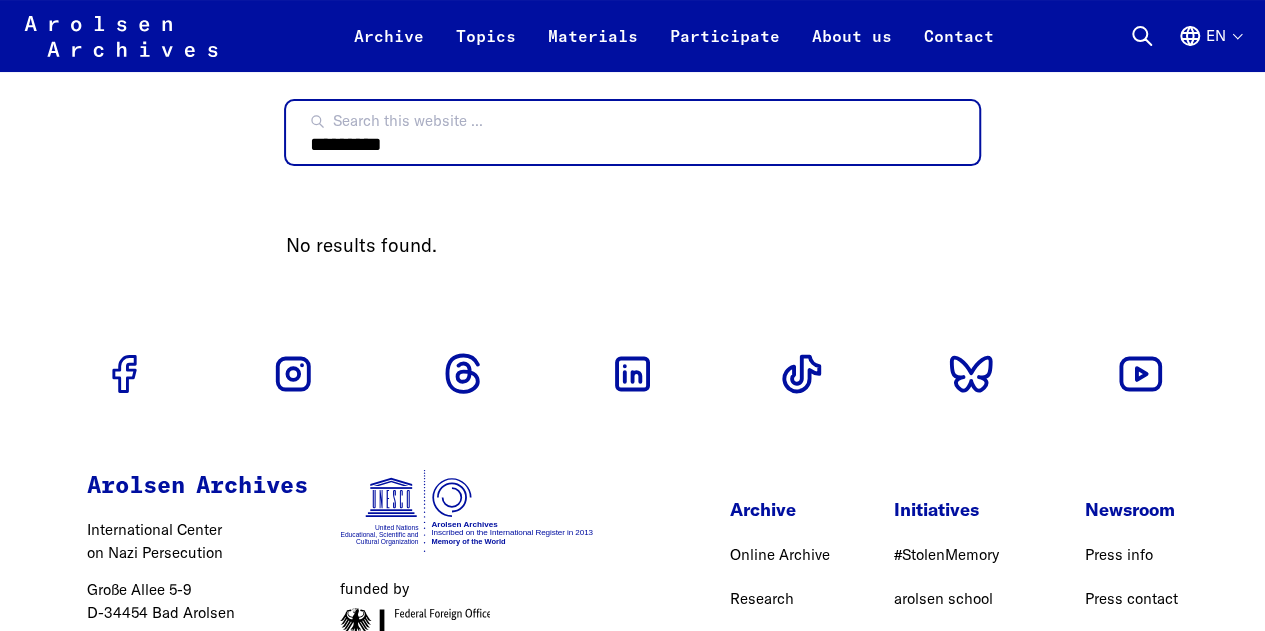 click on "*********" at bounding box center (632, 132) 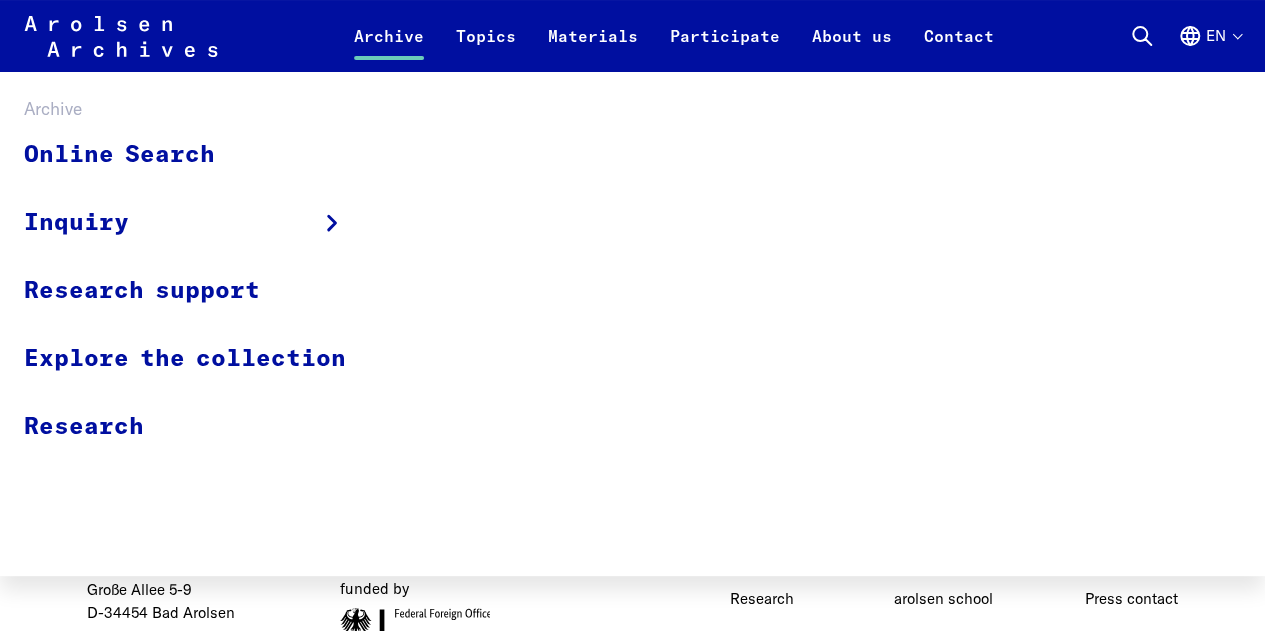 click on "Archive" at bounding box center (389, 48) 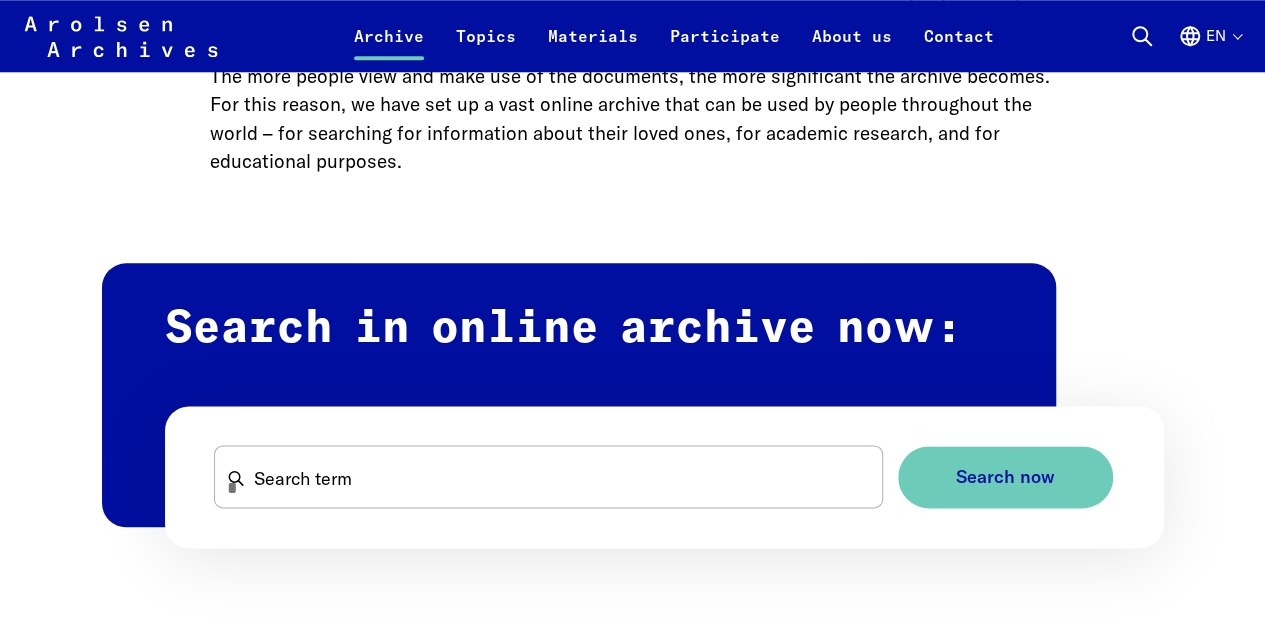 scroll, scrollTop: 1080, scrollLeft: 0, axis: vertical 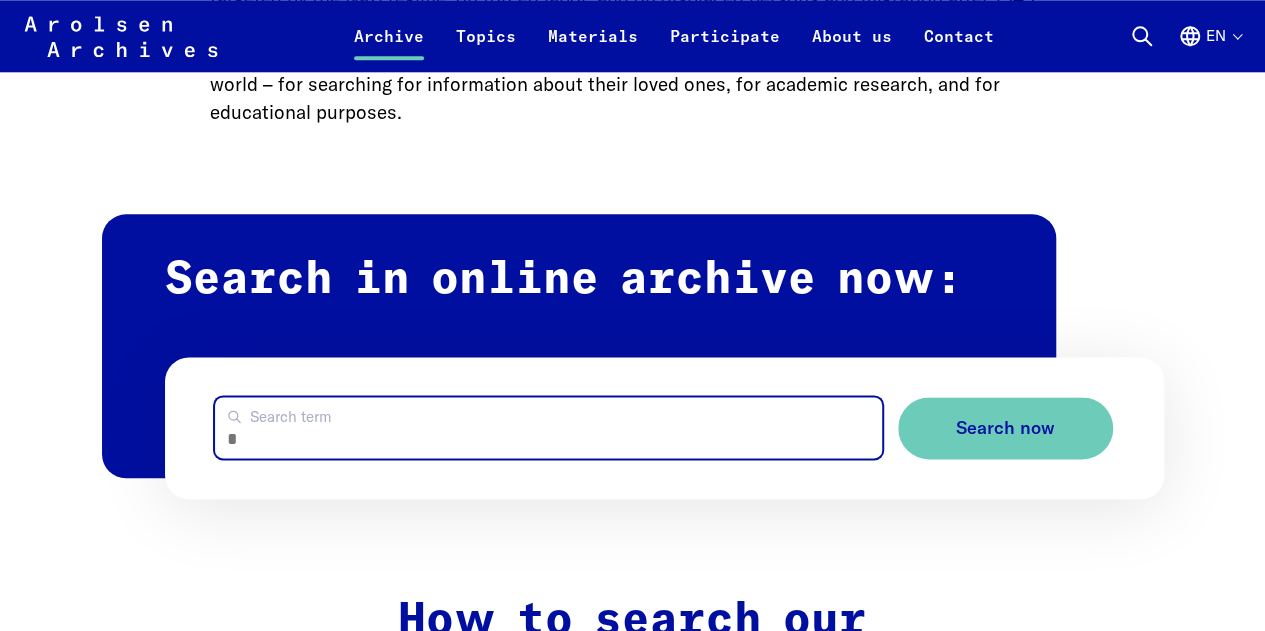 click on "Search term" at bounding box center [548, 427] 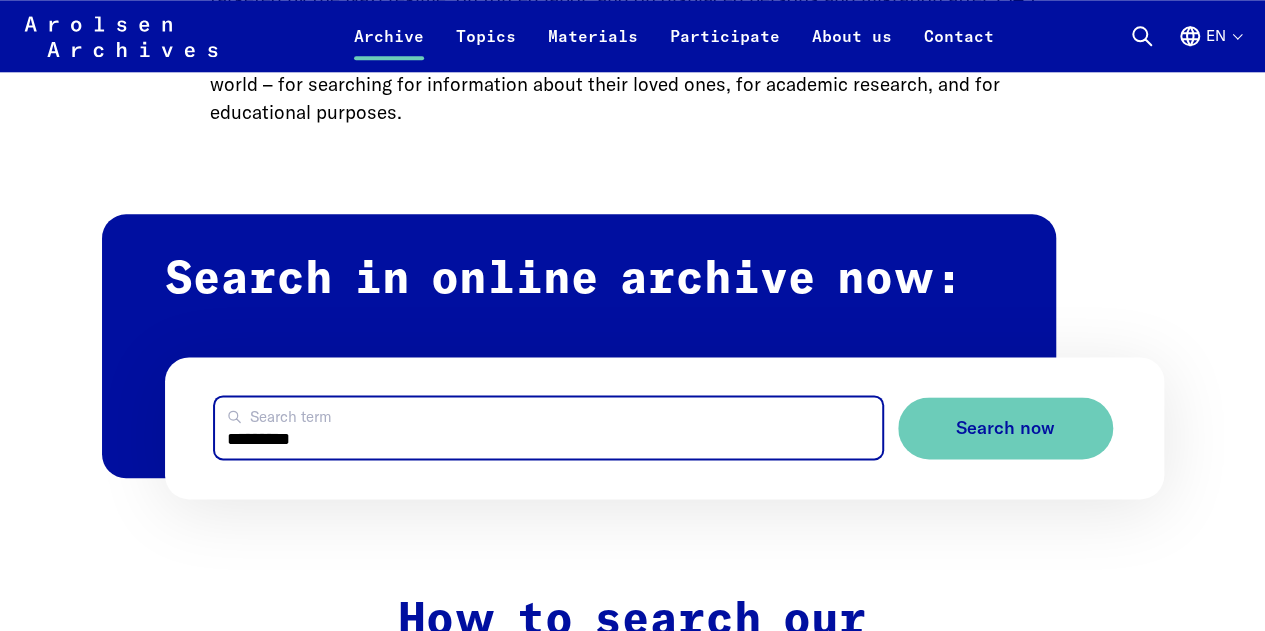 type on "*********" 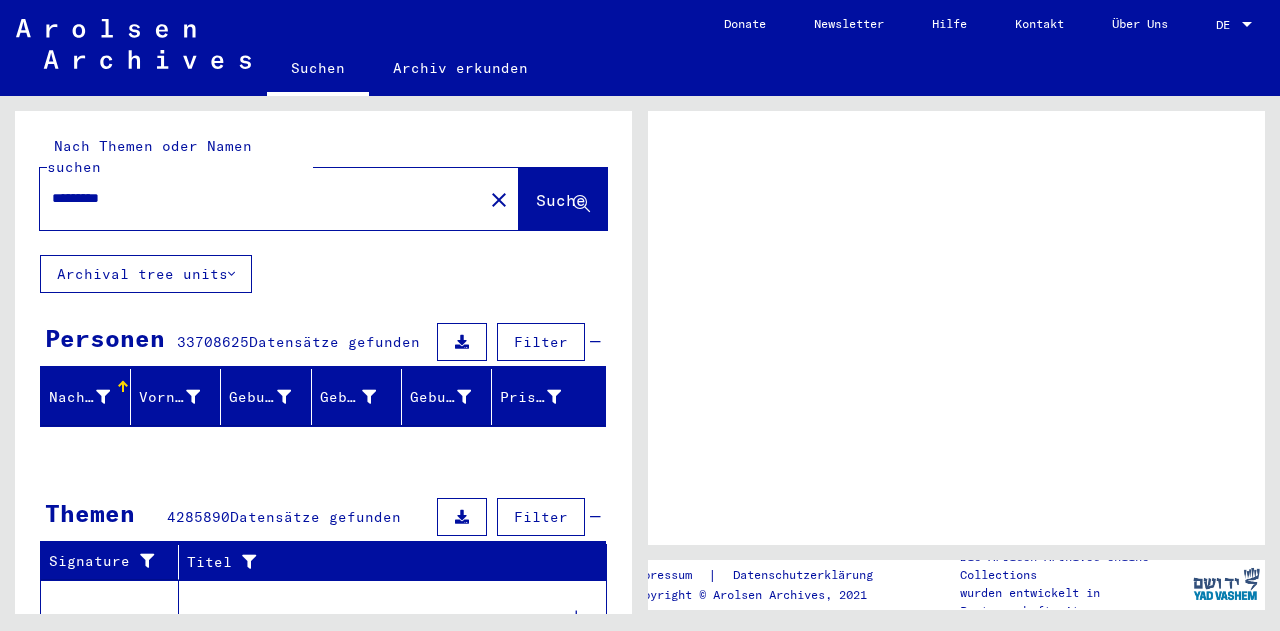 scroll, scrollTop: 0, scrollLeft: 0, axis: both 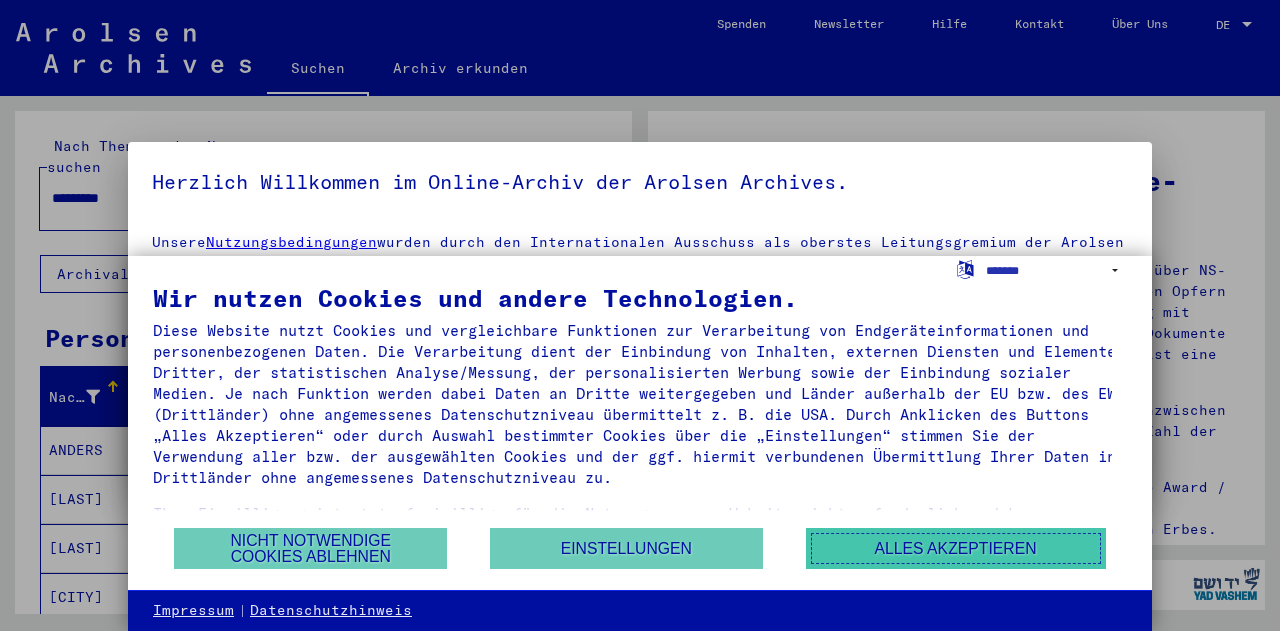 click on "Alles akzeptieren" at bounding box center (956, 548) 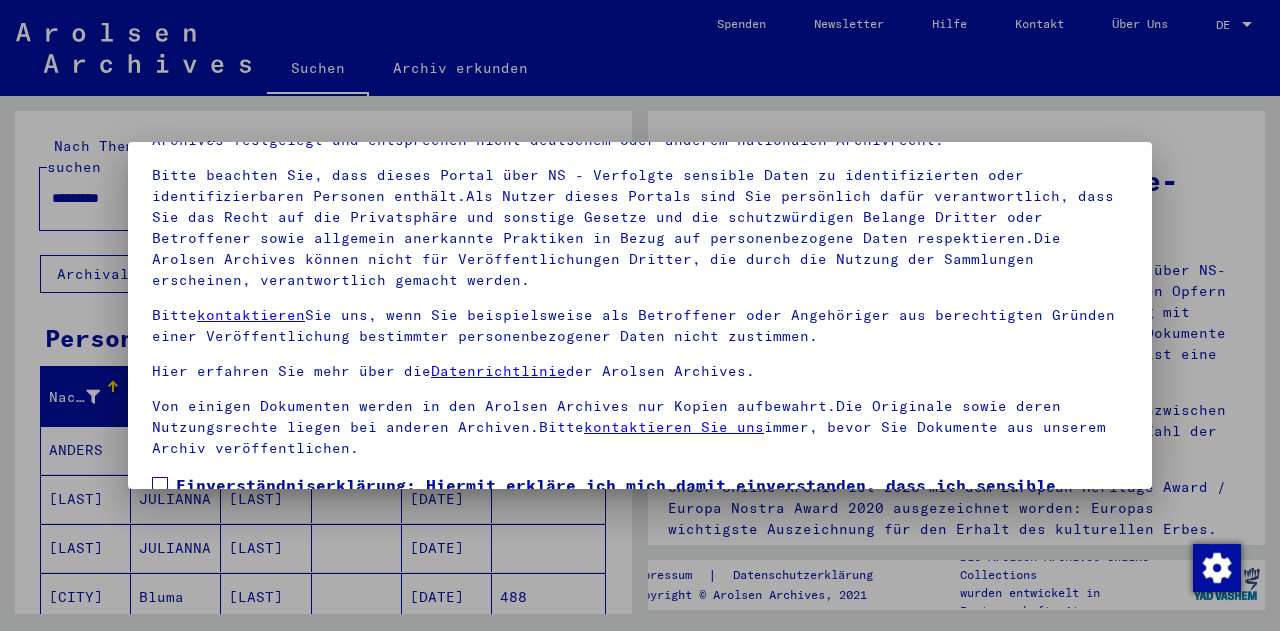 scroll, scrollTop: 163, scrollLeft: 0, axis: vertical 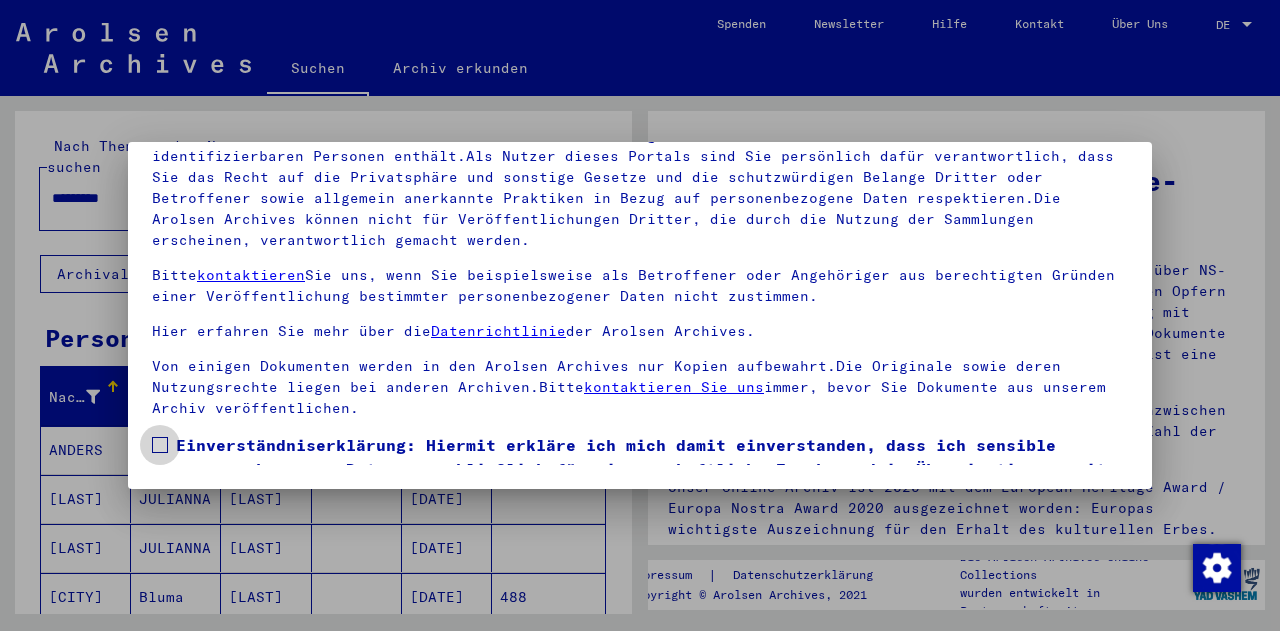 click at bounding box center (160, 445) 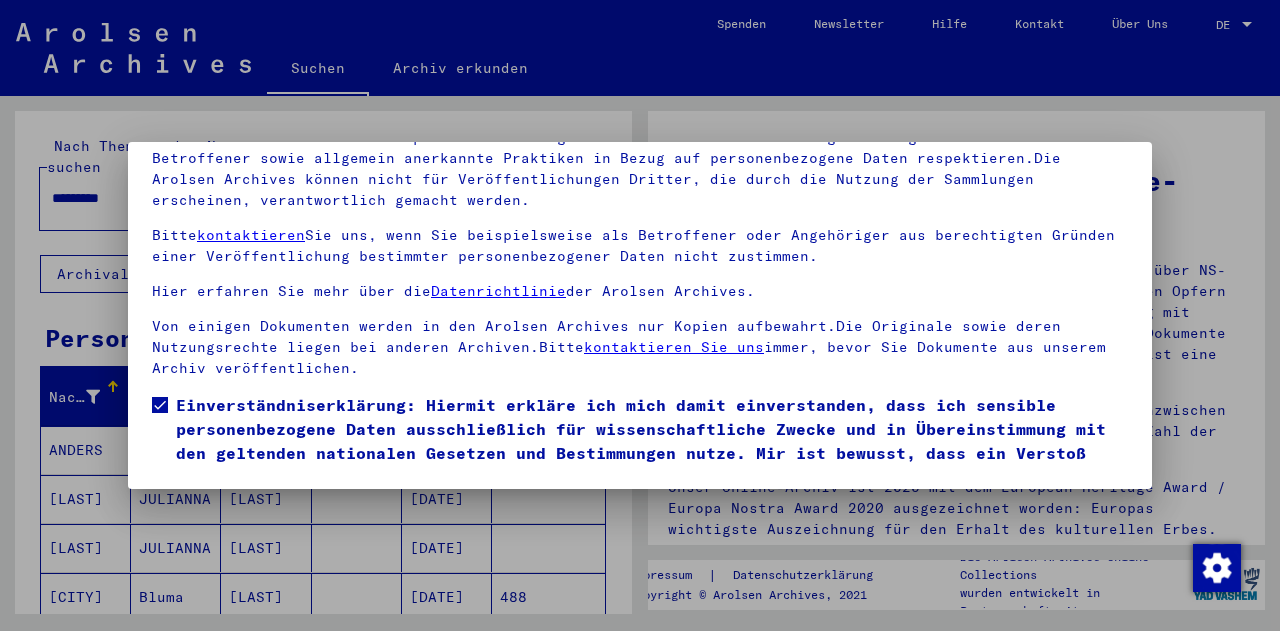 scroll, scrollTop: 134, scrollLeft: 0, axis: vertical 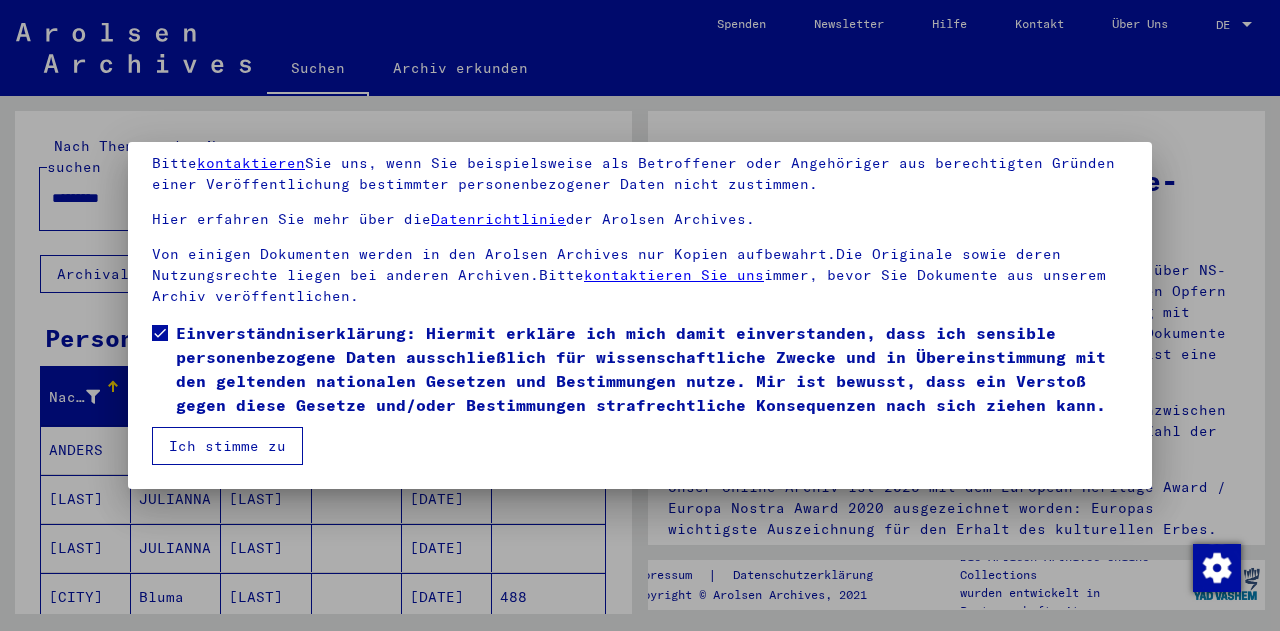 click on "Ich stimme zu" at bounding box center [227, 446] 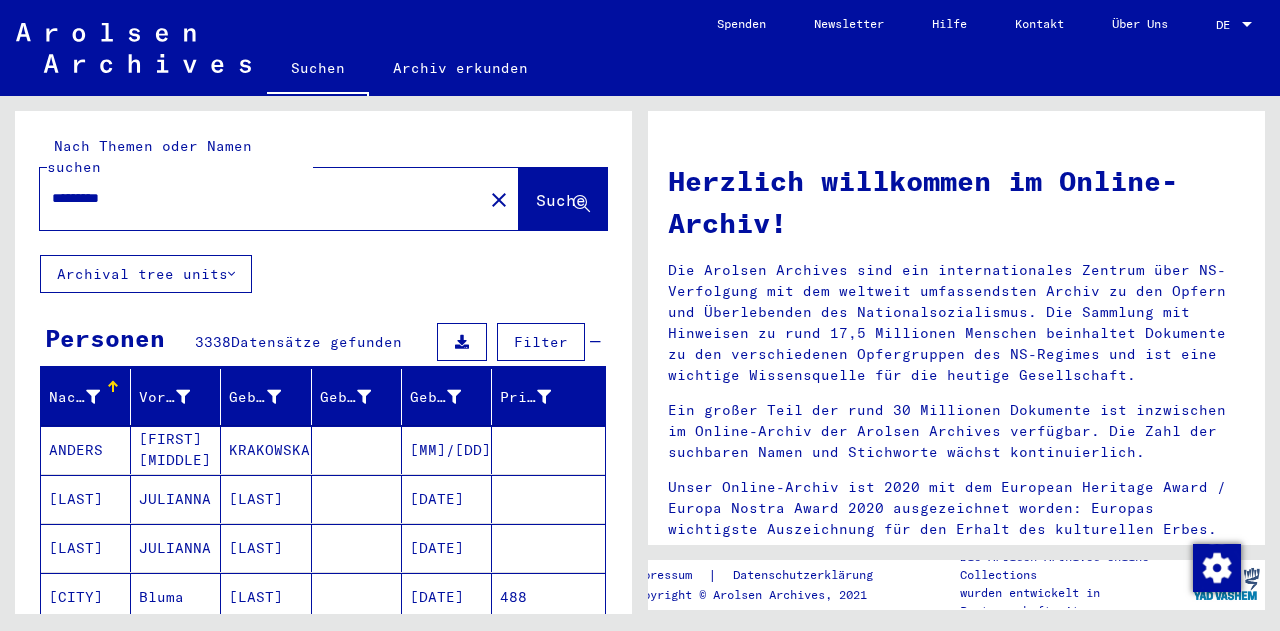 click on "DE" at bounding box center (1227, 25) 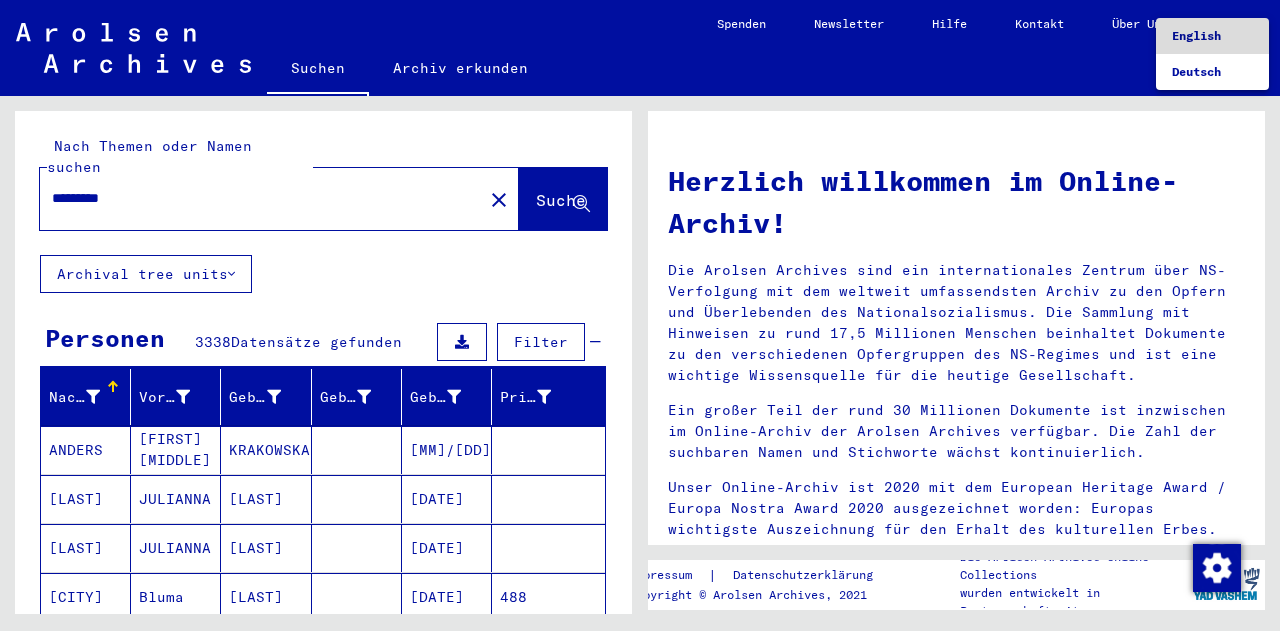 click on "English" at bounding box center (1212, 36) 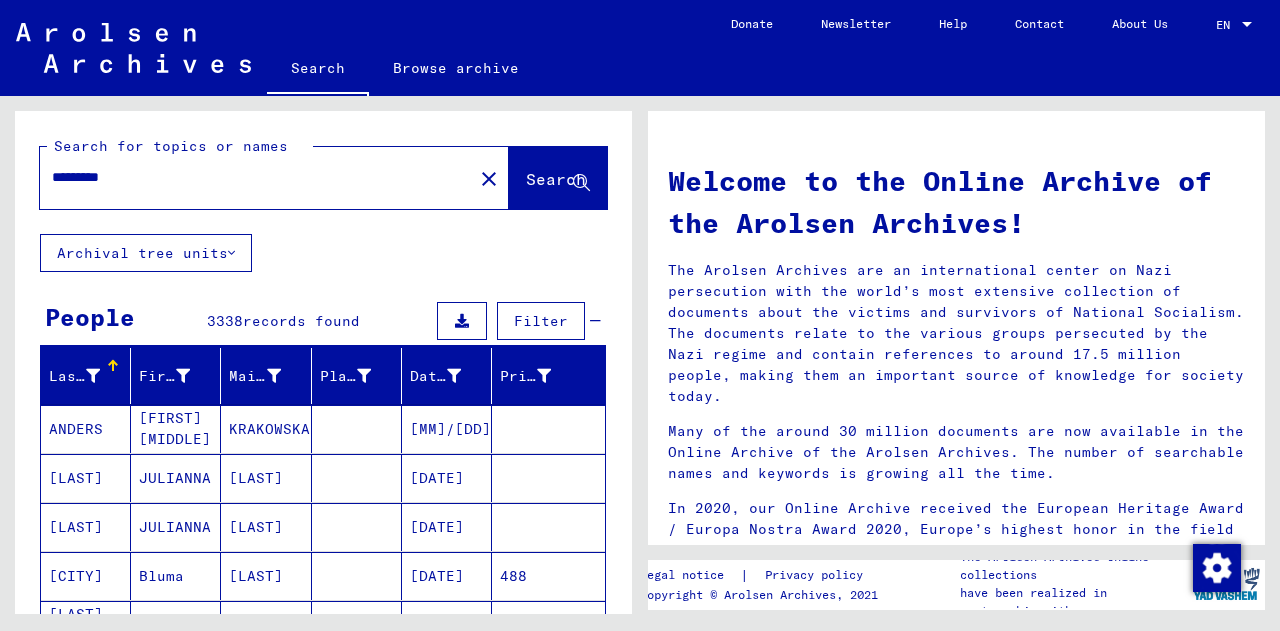 scroll, scrollTop: 452, scrollLeft: 0, axis: vertical 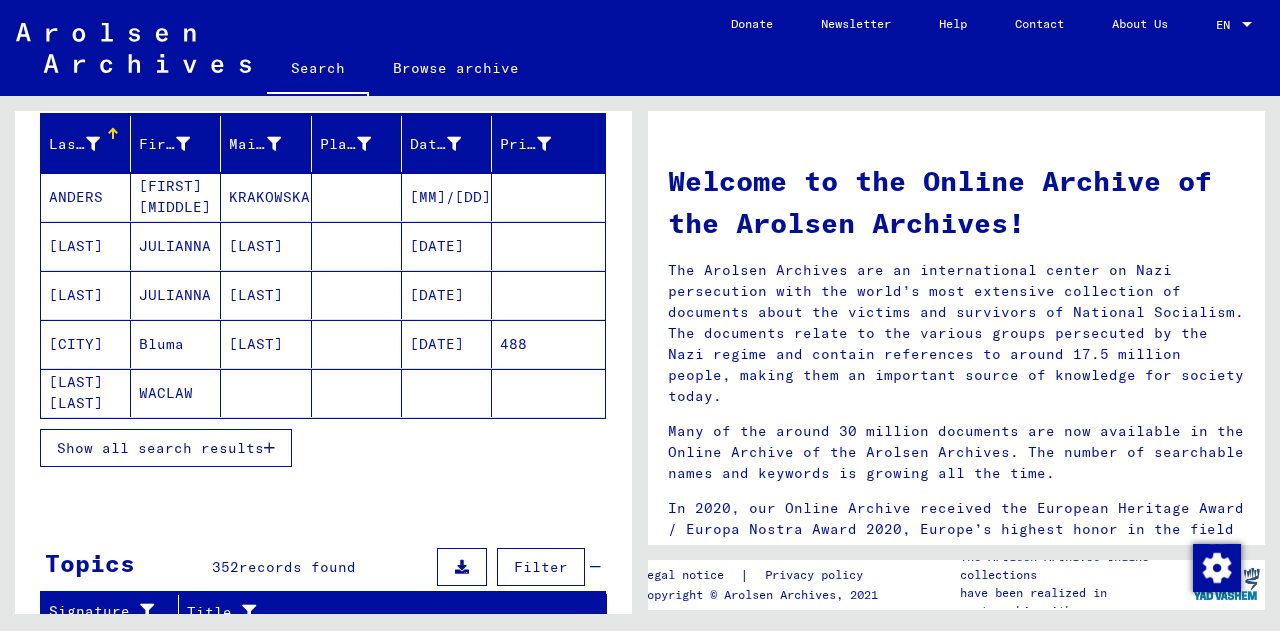 click on "Show all search results" at bounding box center (166, 448) 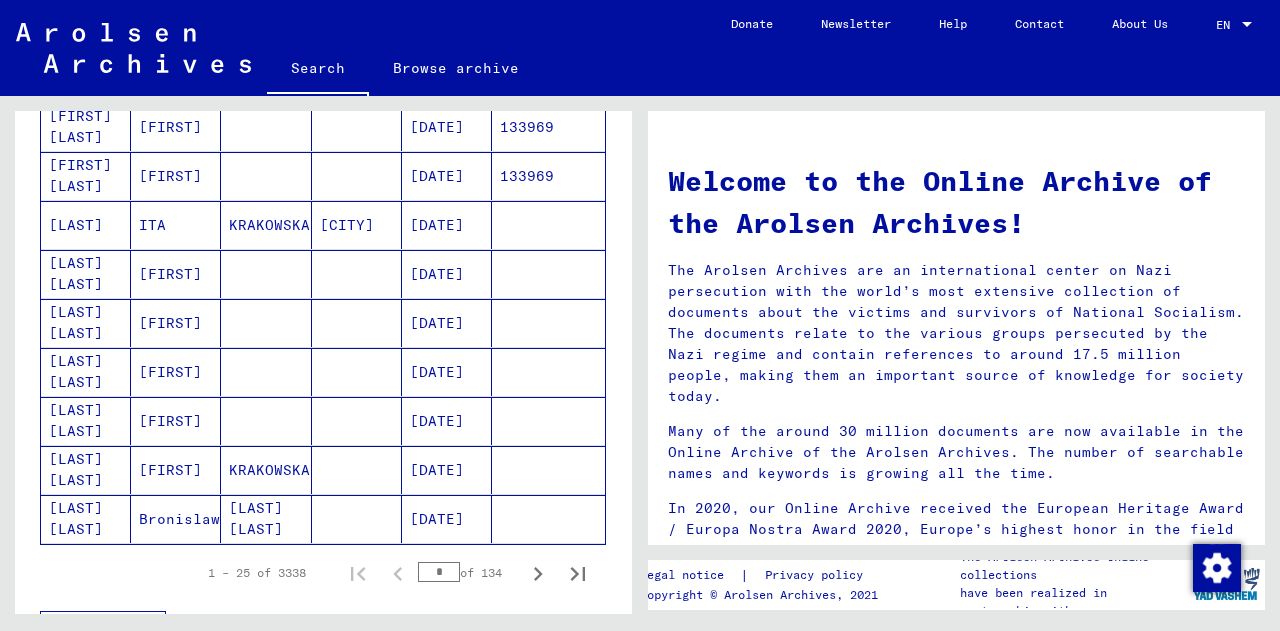 scroll, scrollTop: 1090, scrollLeft: 0, axis: vertical 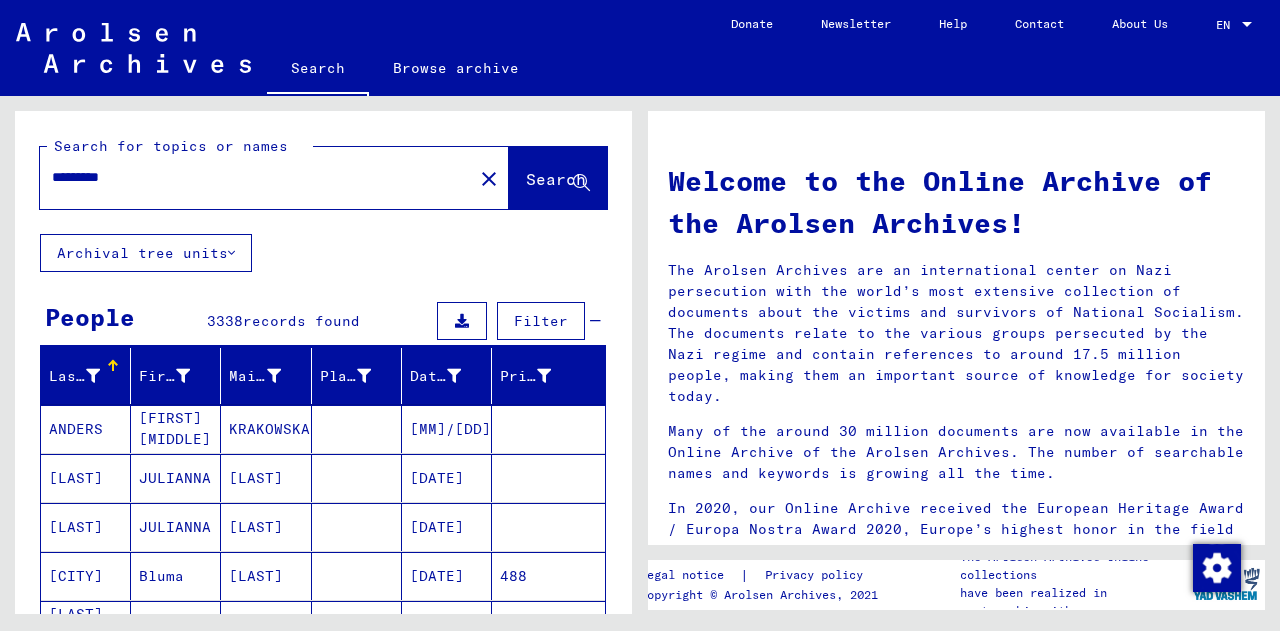 click on "*********" at bounding box center [250, 177] 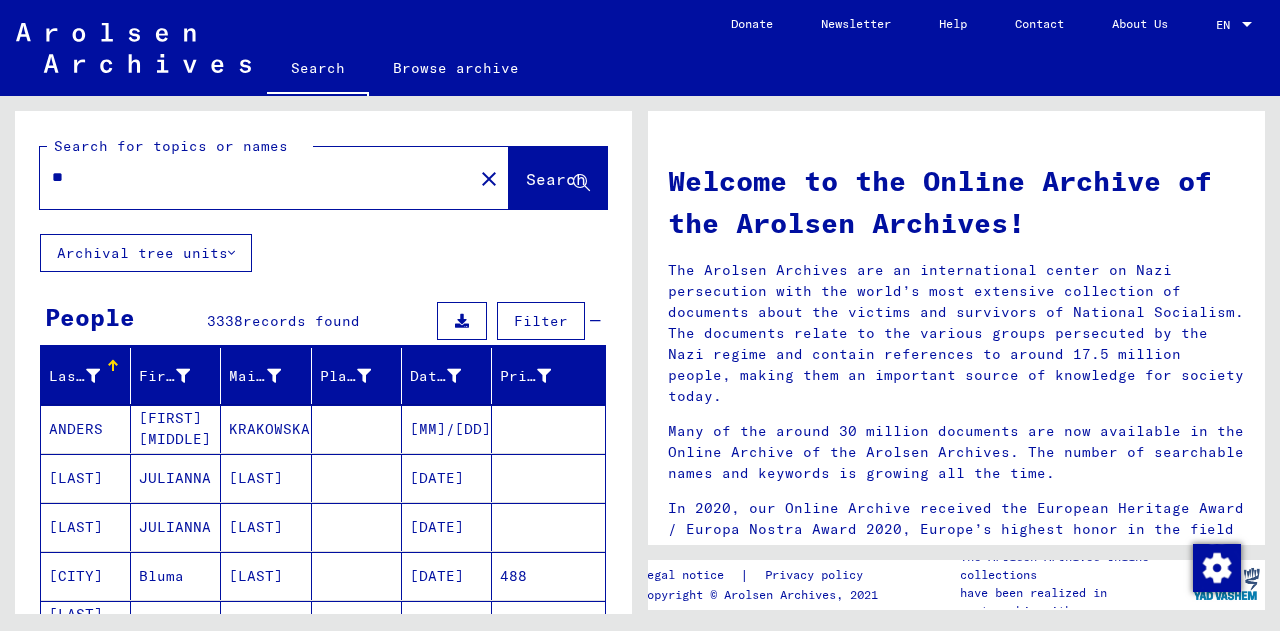 type on "*" 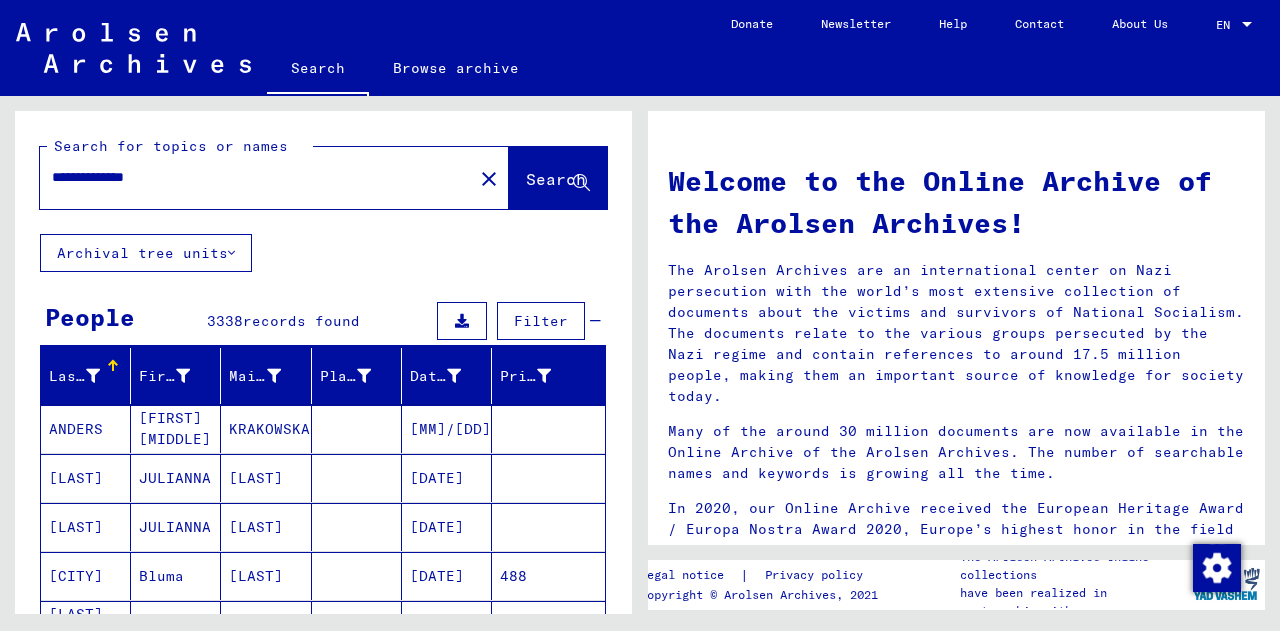 type on "**********" 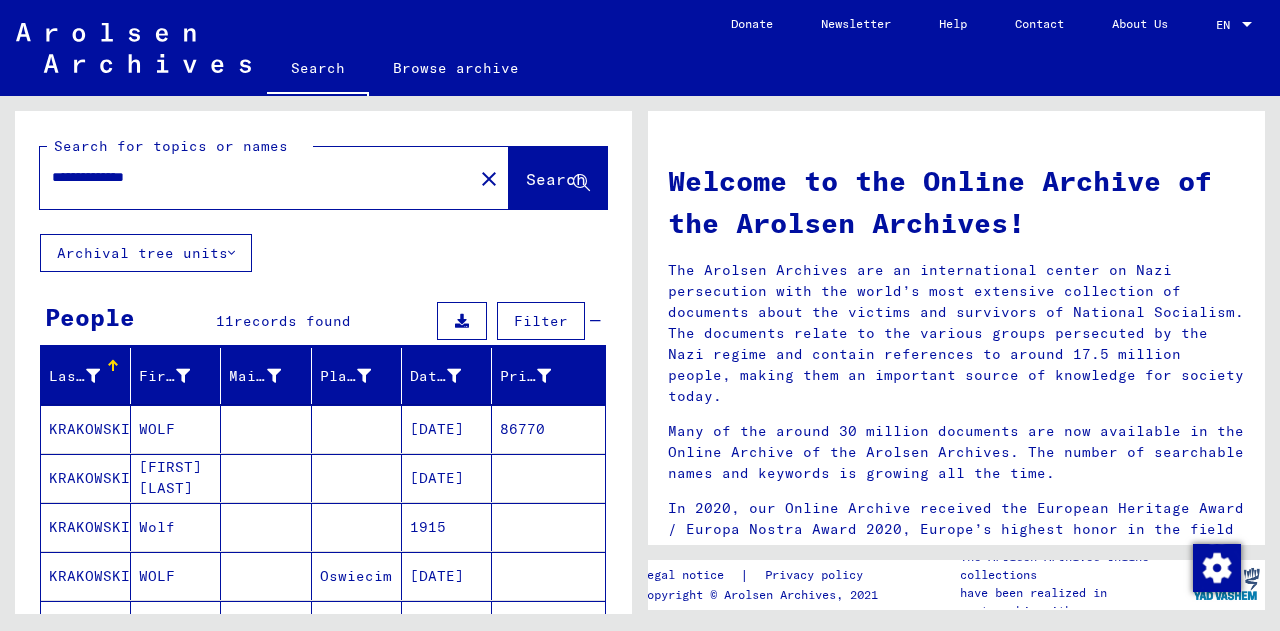 click on "KRAKOWSKI" at bounding box center (86, 625) 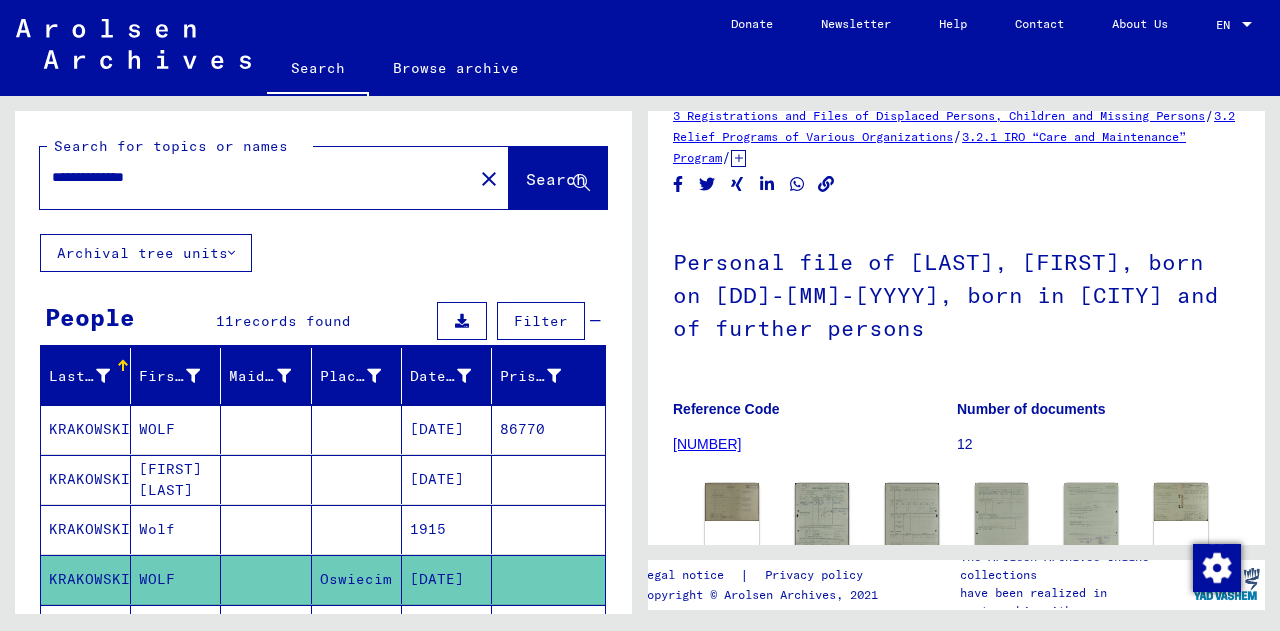scroll, scrollTop: 0, scrollLeft: 0, axis: both 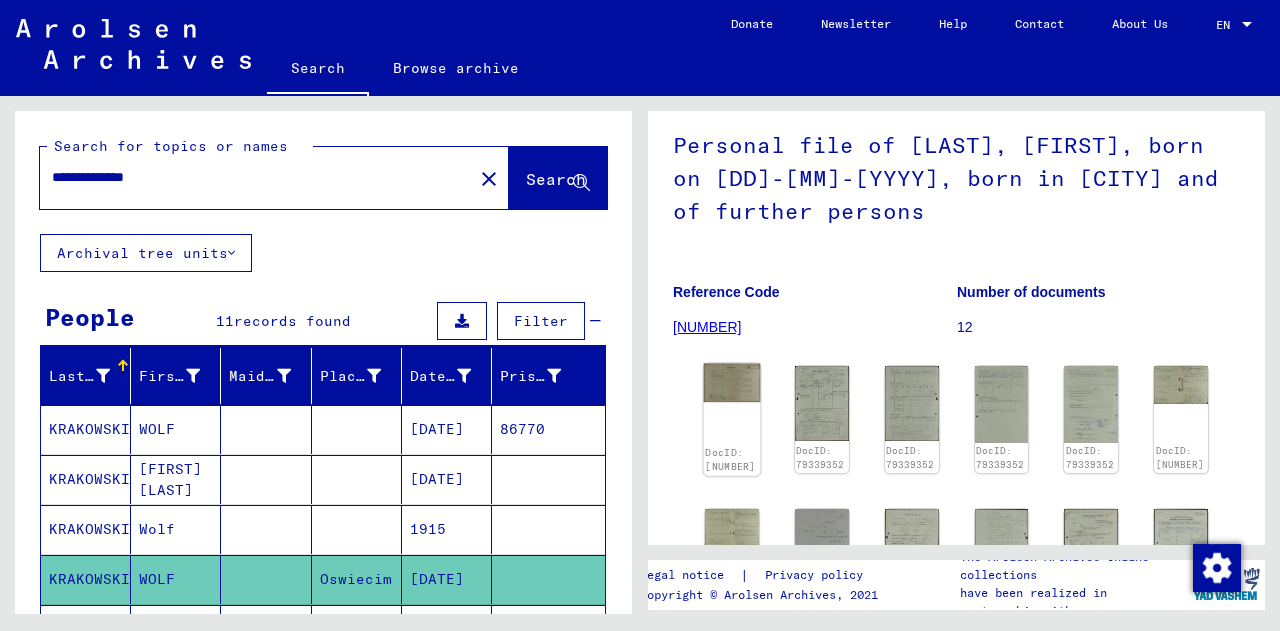 click on "DocID: [NUMBER]" 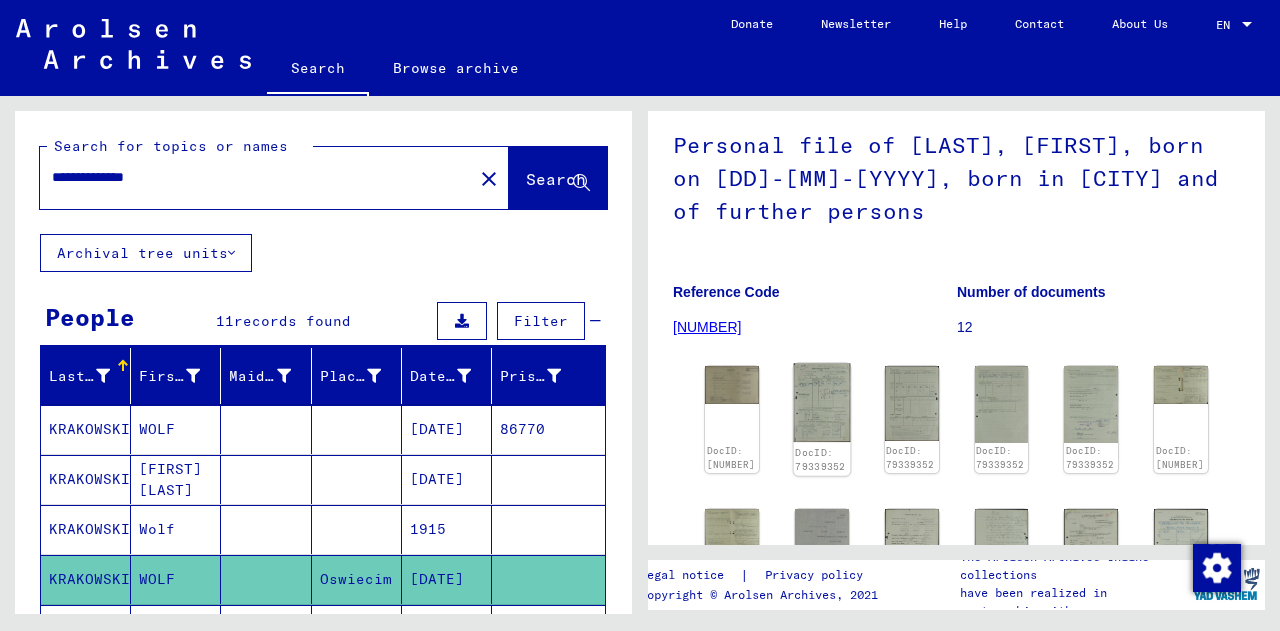 click 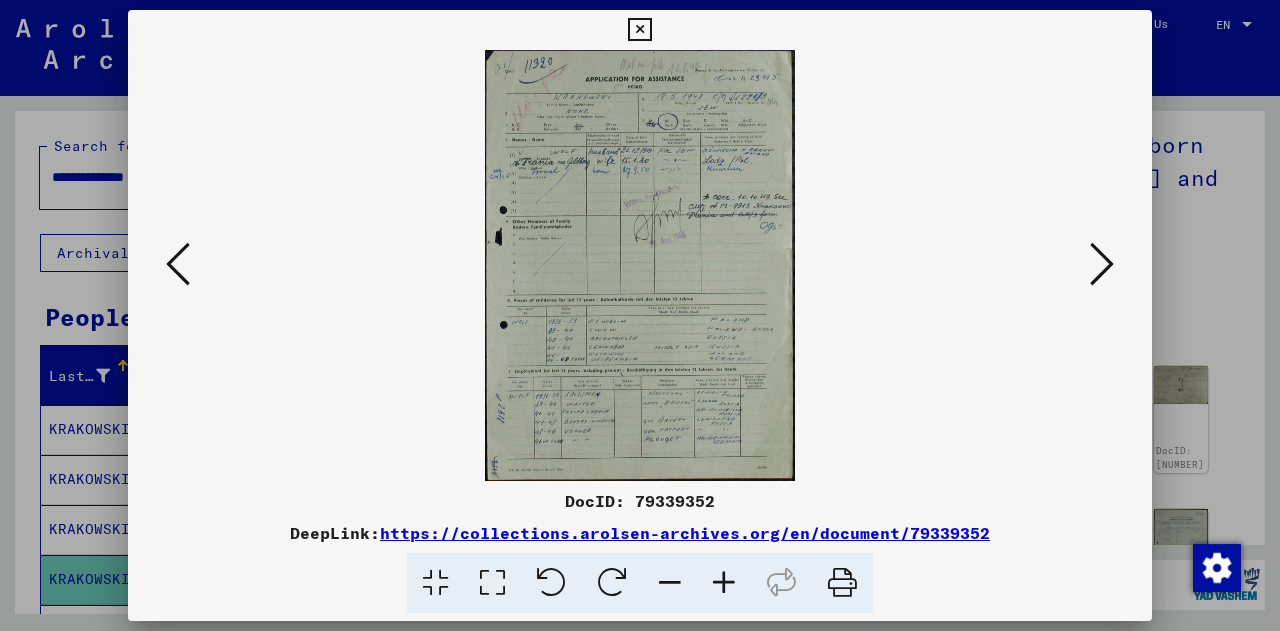 click at bounding box center (178, 264) 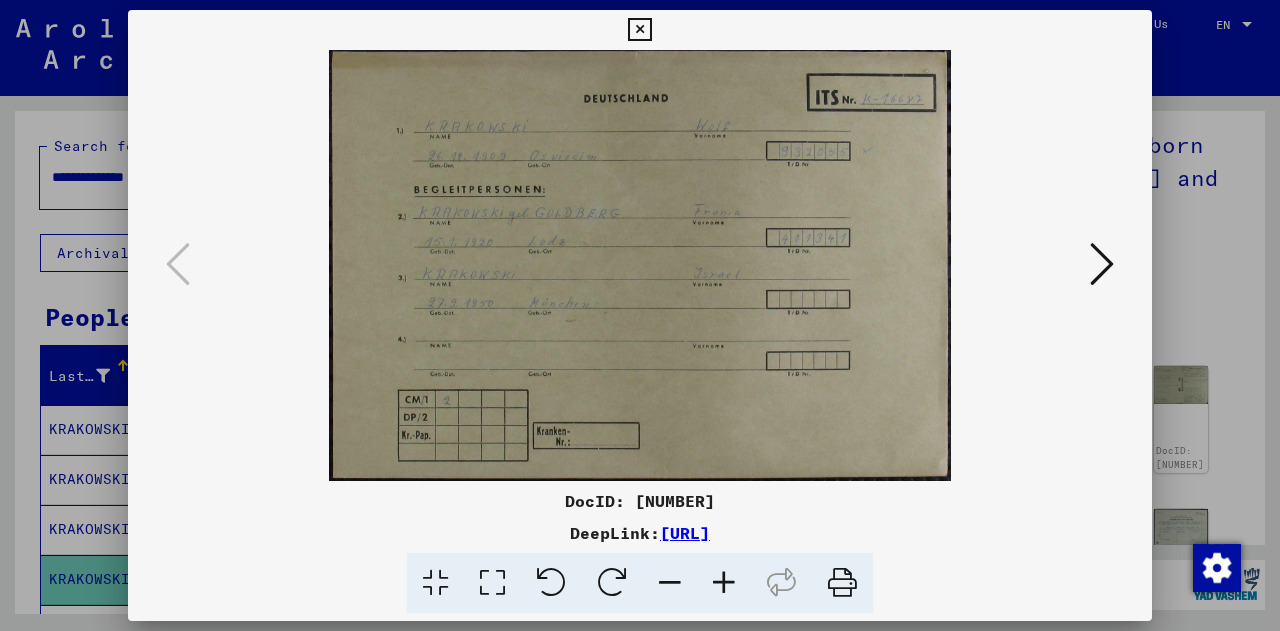 click at bounding box center (1102, 264) 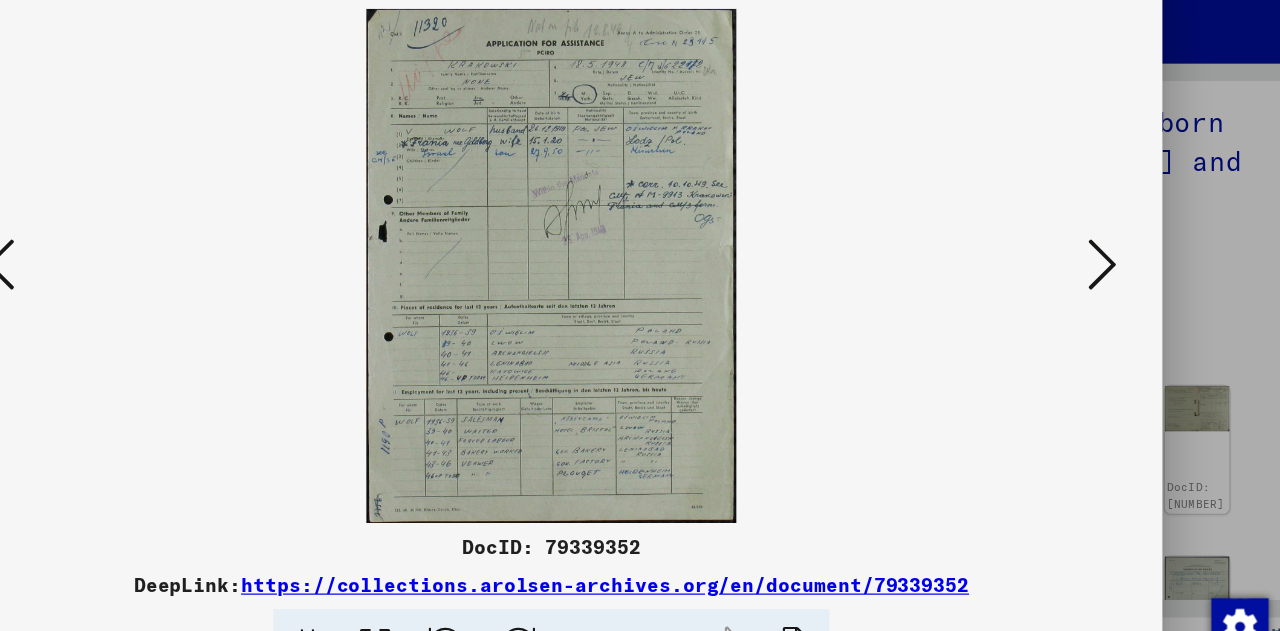 click at bounding box center [640, 265] 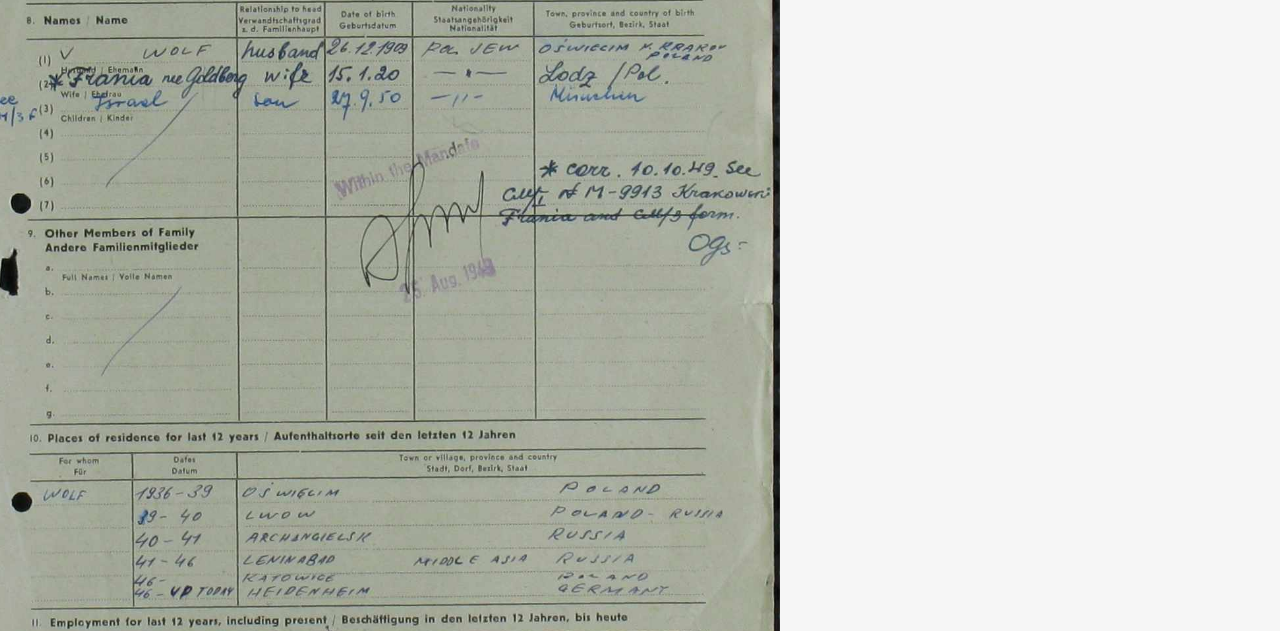 click at bounding box center [640, 265] 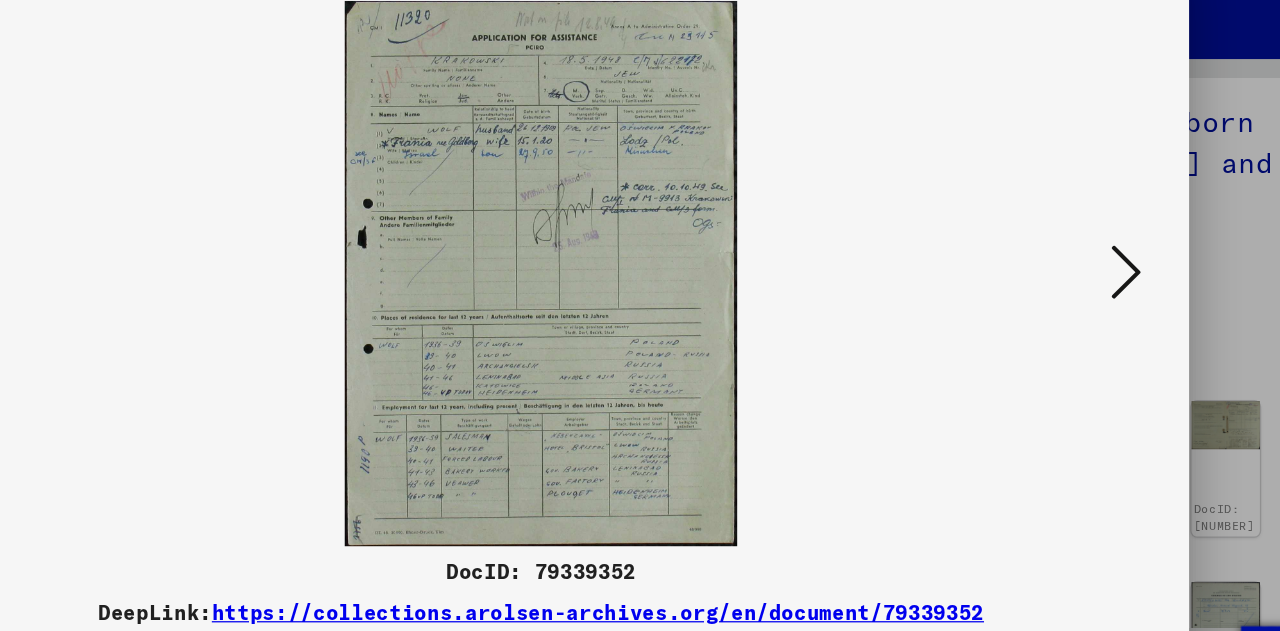 click at bounding box center [1102, 264] 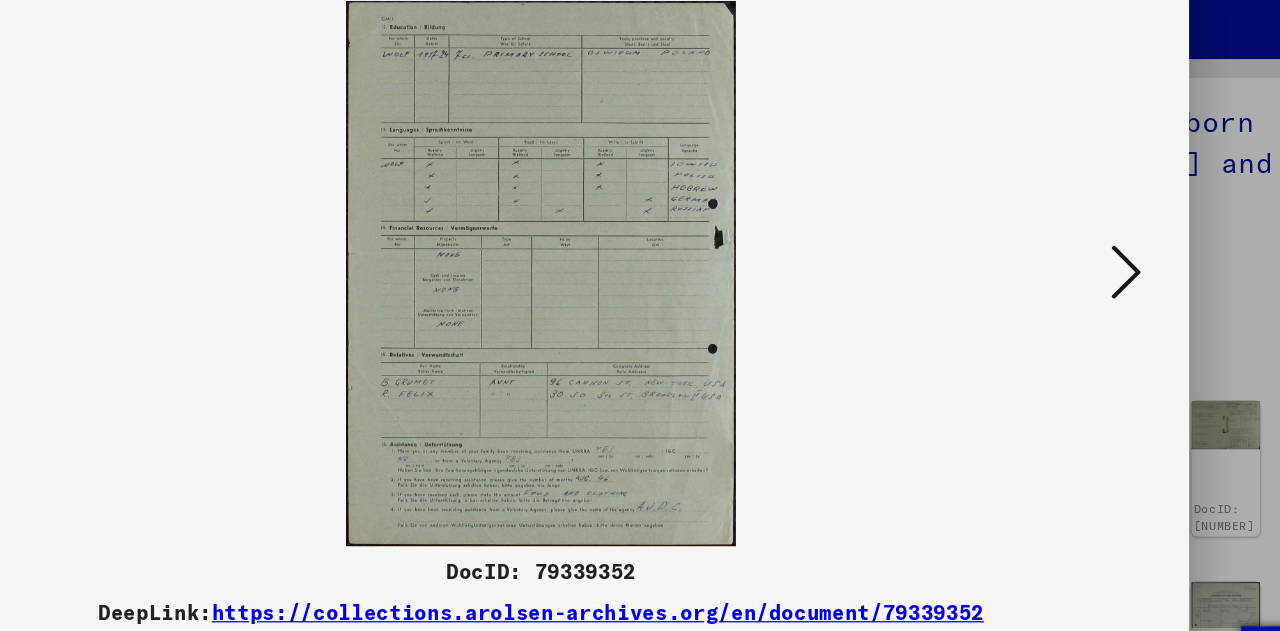 click at bounding box center (640, 265) 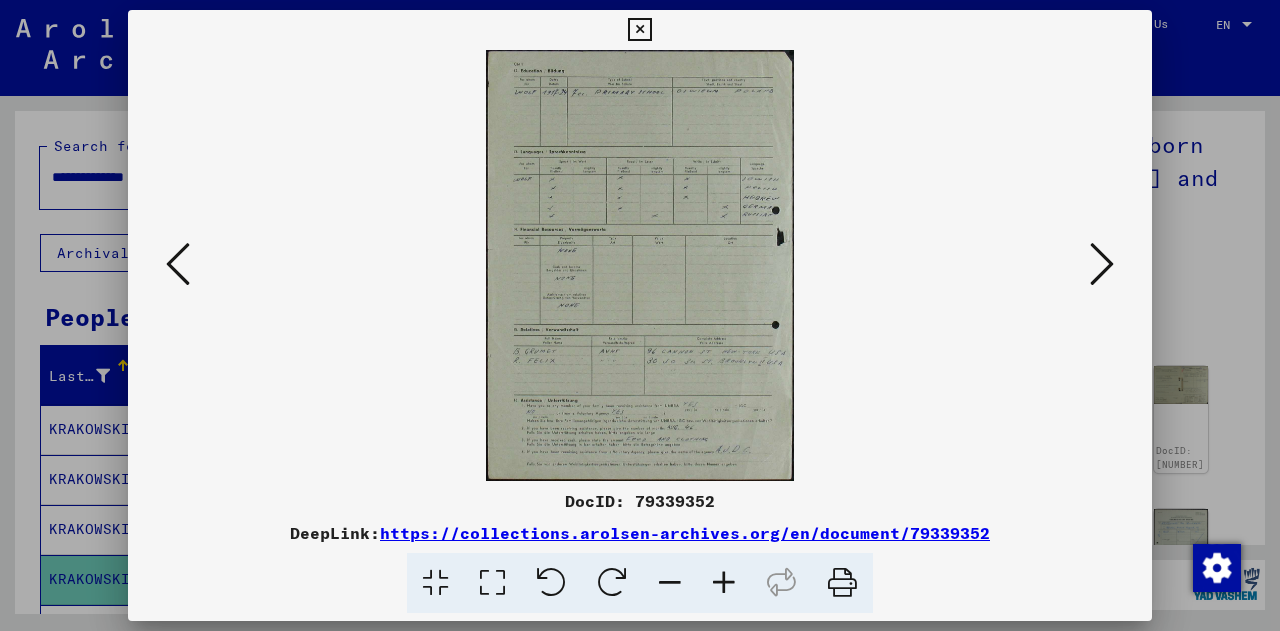 click at bounding box center (1102, 264) 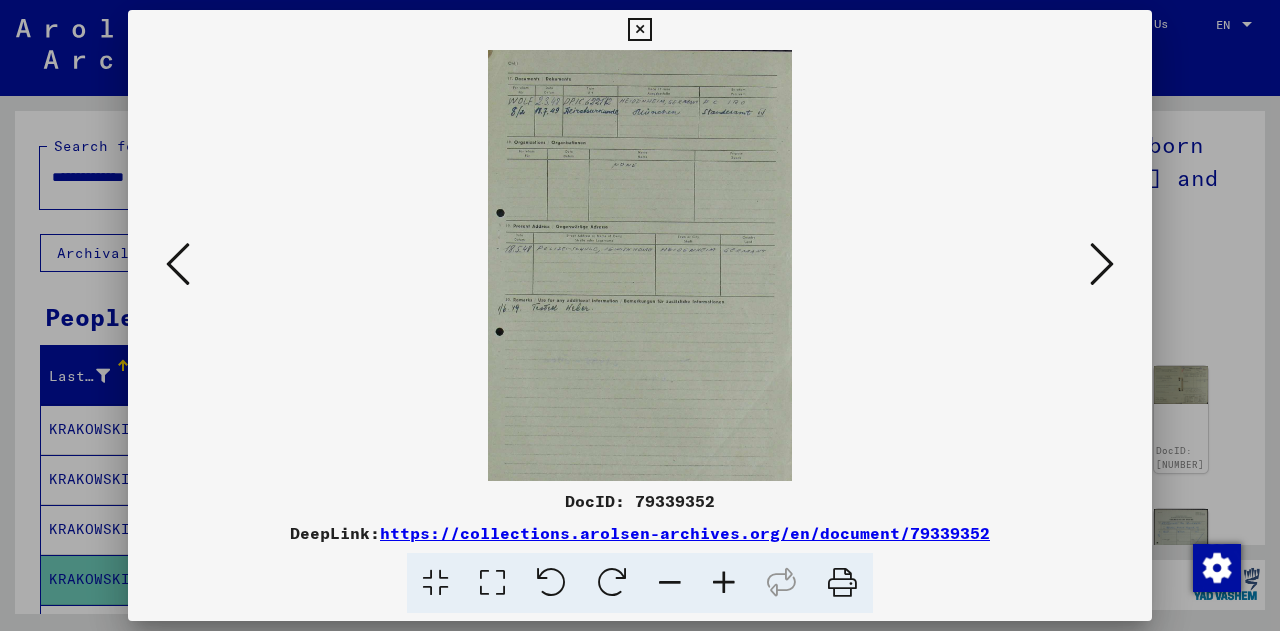 click at bounding box center [640, 265] 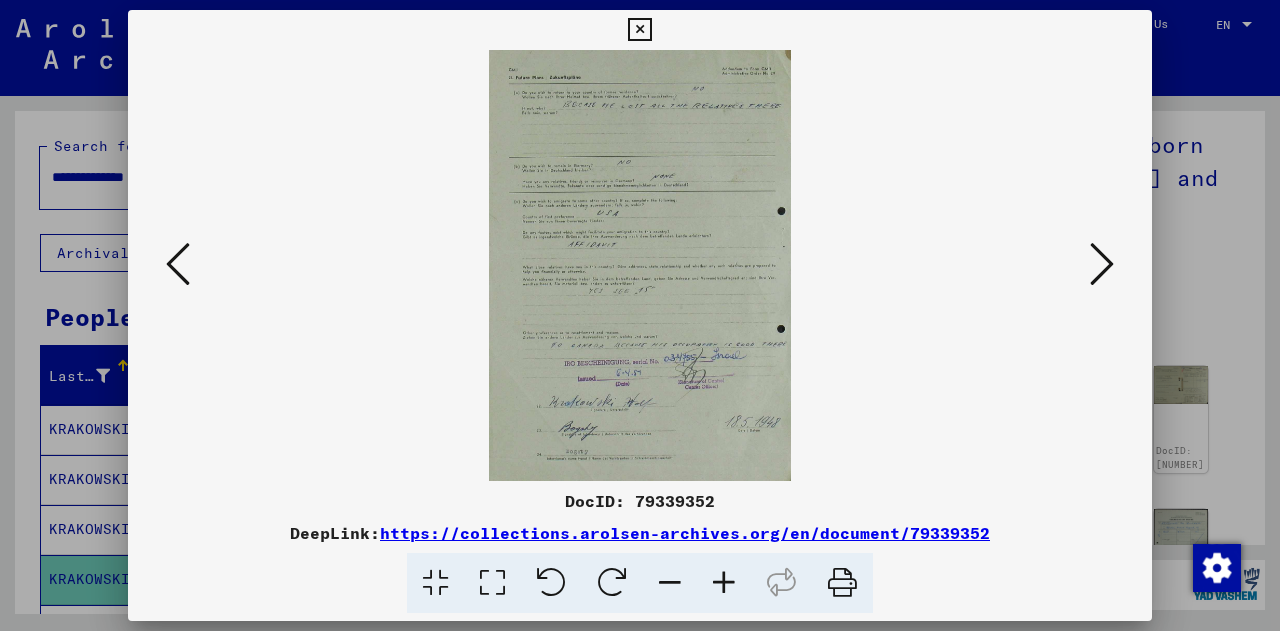 click at bounding box center (640, 265) 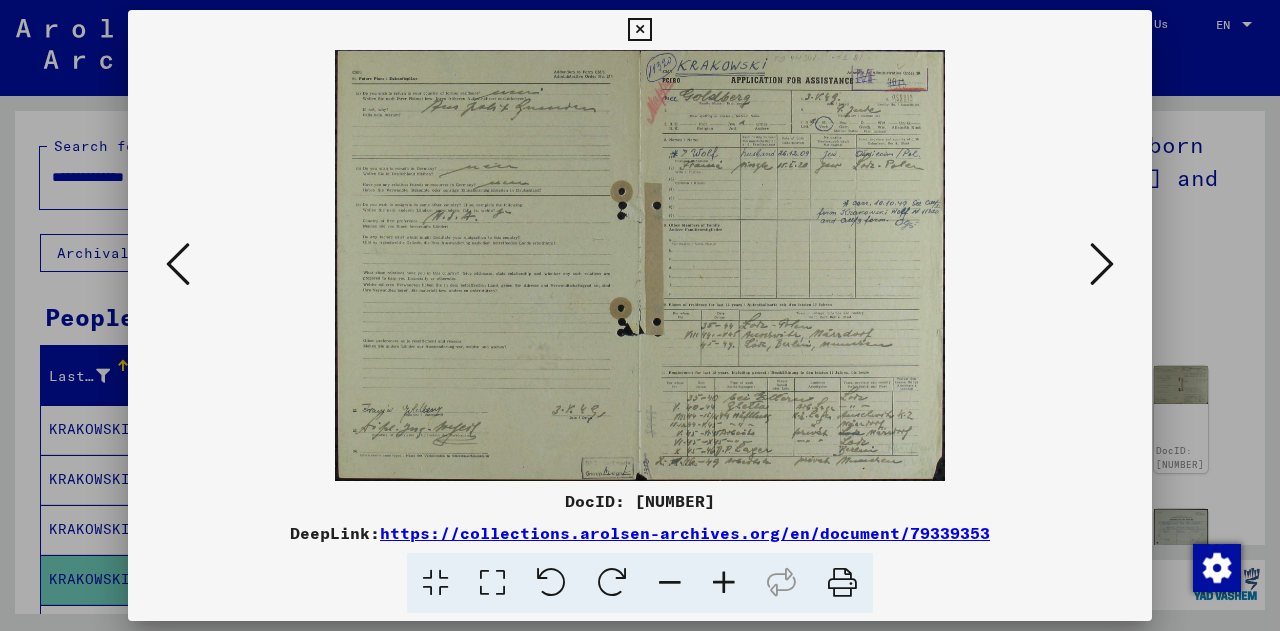 click at bounding box center (640, 265) 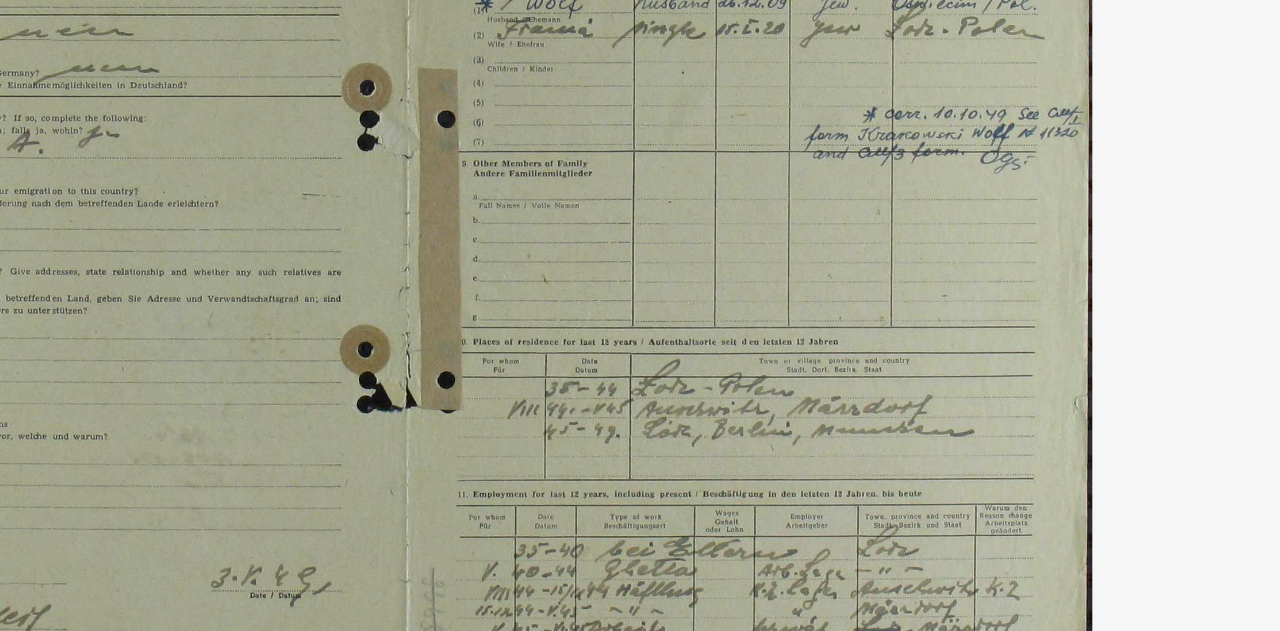 click at bounding box center (640, 265) 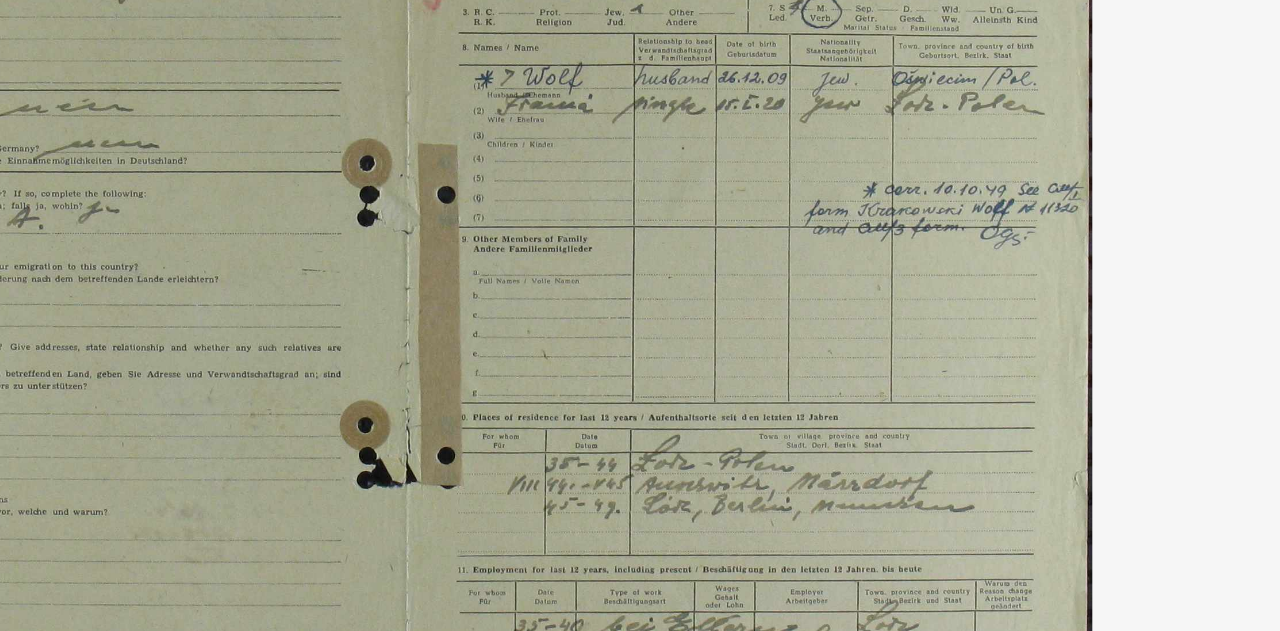 click at bounding box center [640, 265] 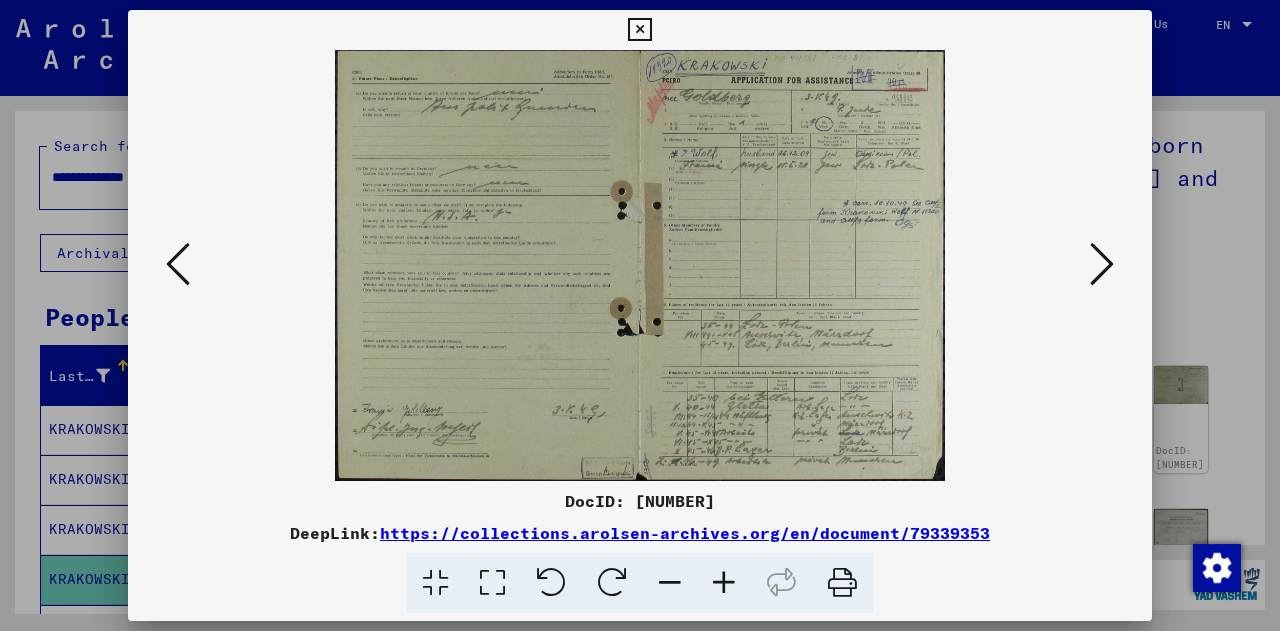 scroll, scrollTop: 0, scrollLeft: 0, axis: both 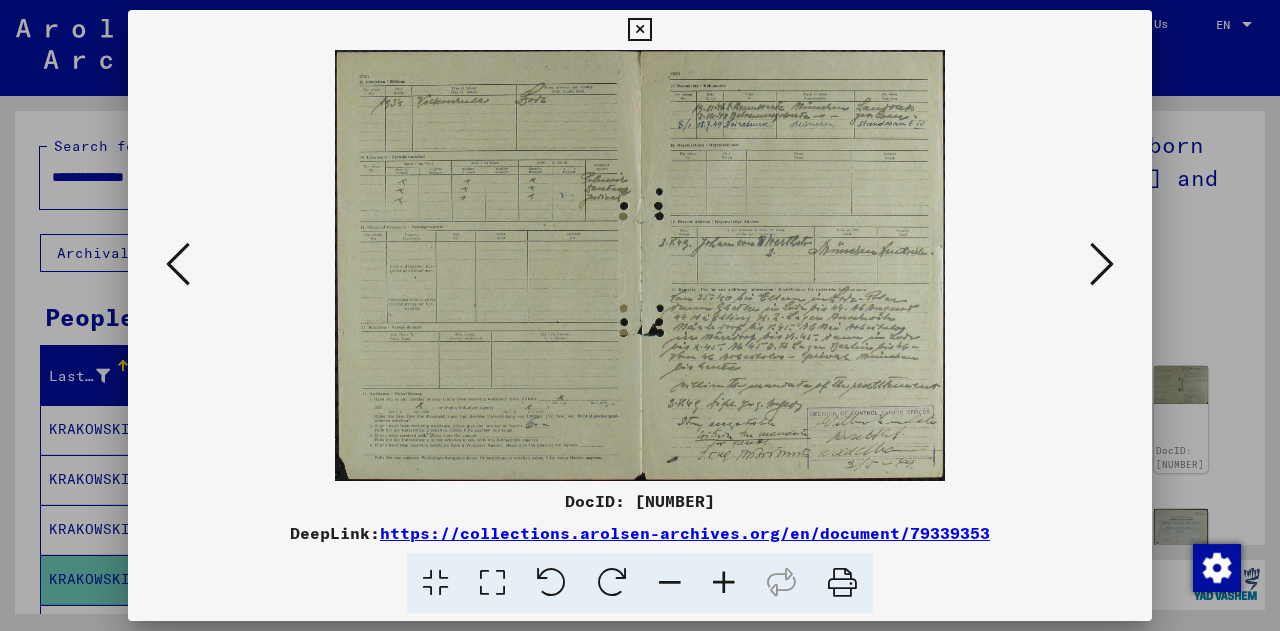 click at bounding box center (640, 265) 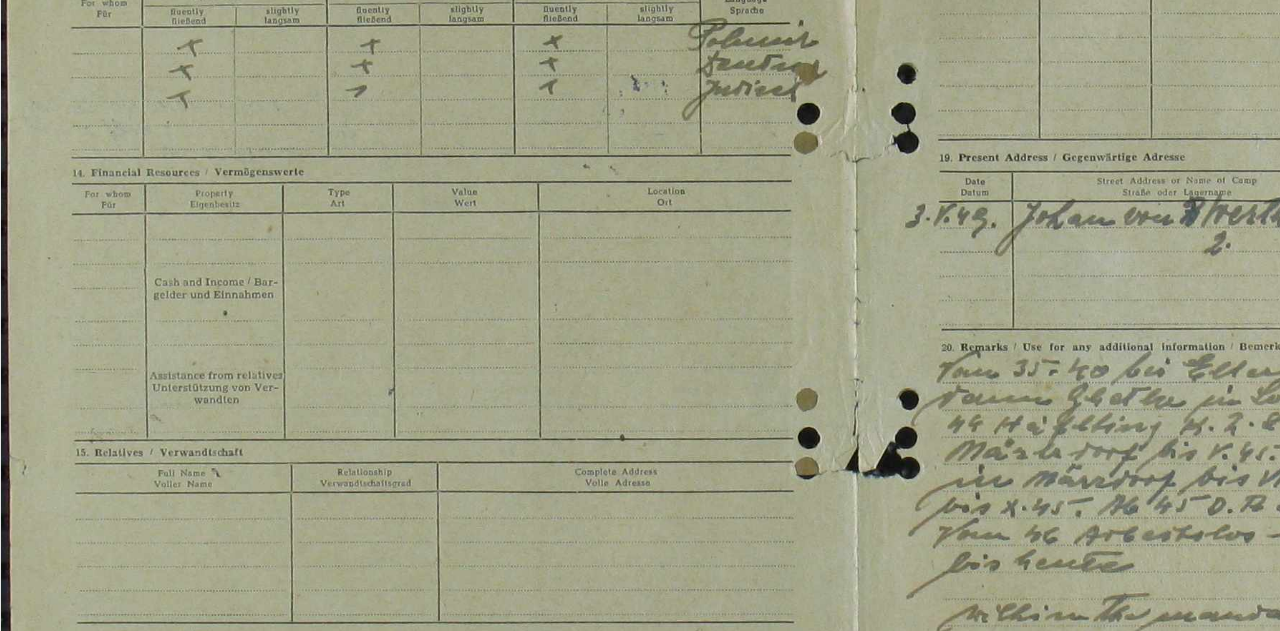 drag, startPoint x: 721, startPoint y: 270, endPoint x: 659, endPoint y: 289, distance: 64.84597 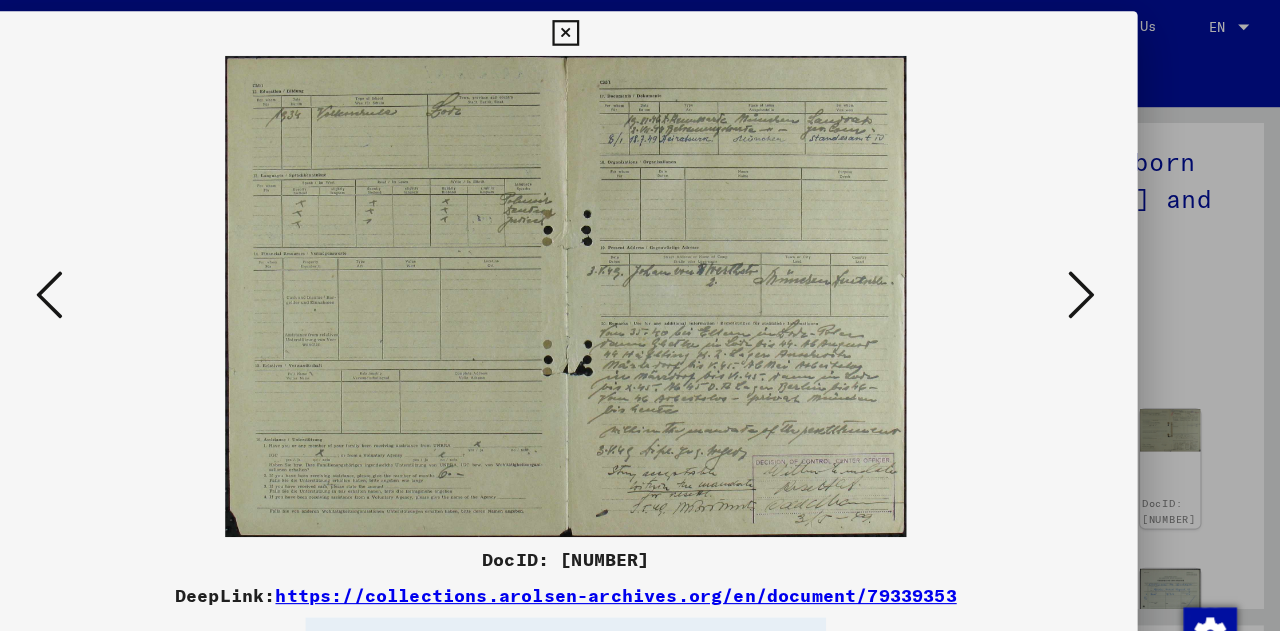 click at bounding box center [1102, 264] 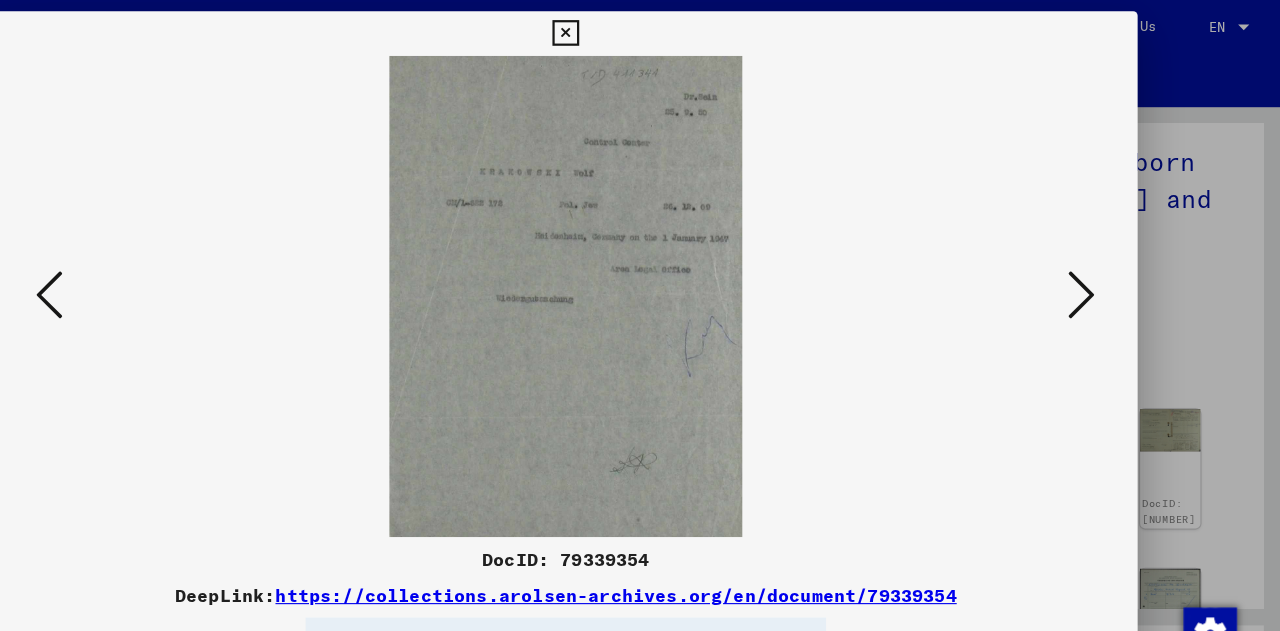click at bounding box center [640, 265] 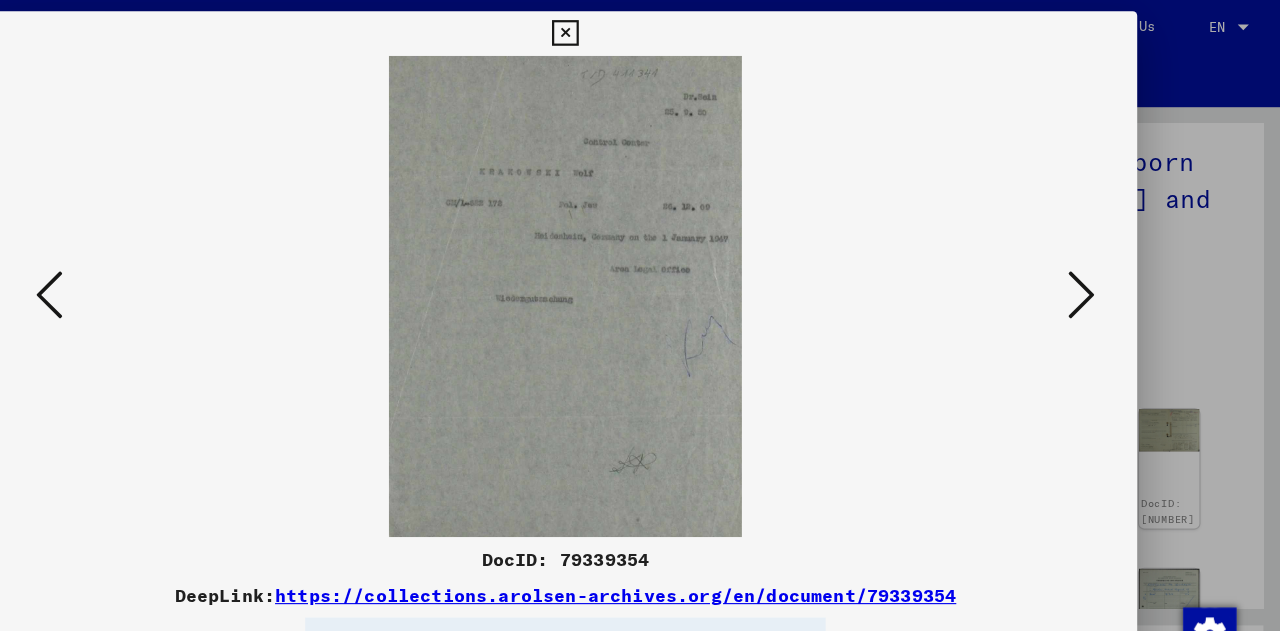 scroll, scrollTop: 0, scrollLeft: 0, axis: both 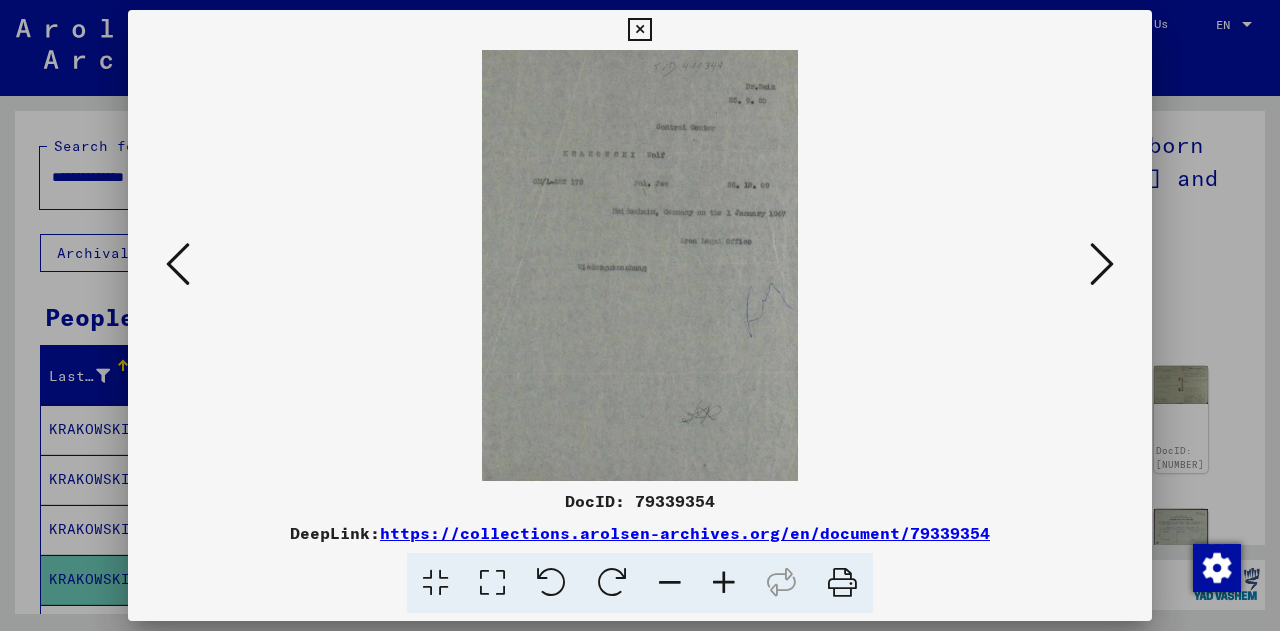 click at bounding box center [1102, 264] 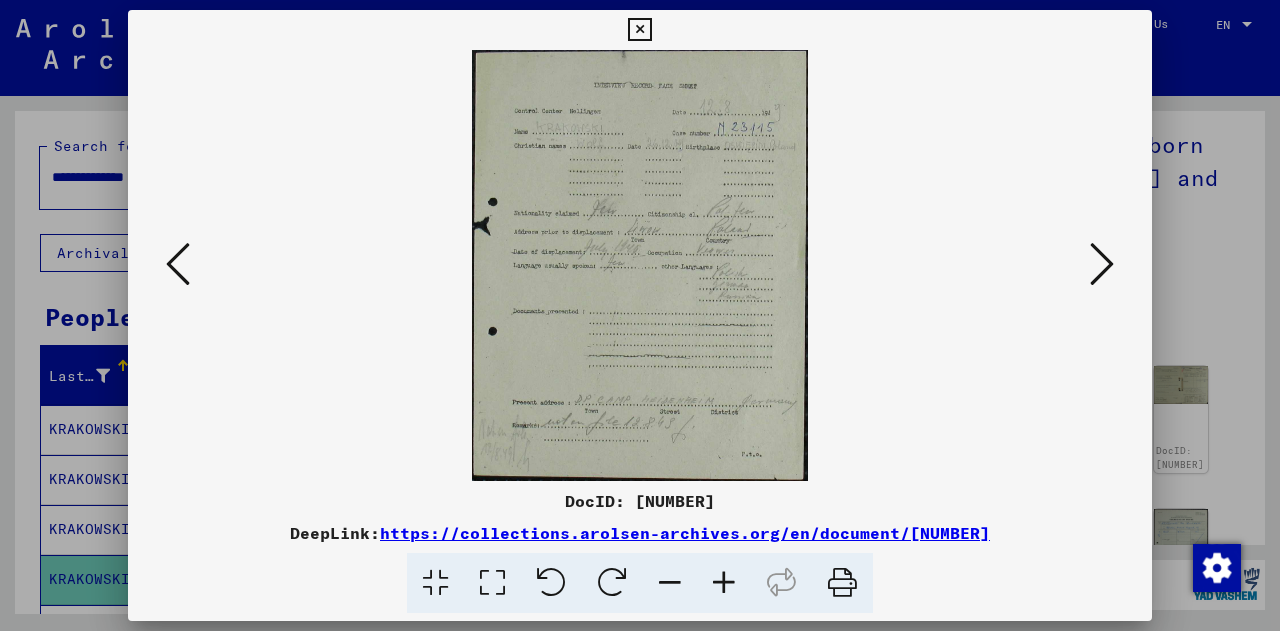 click at bounding box center [640, 265] 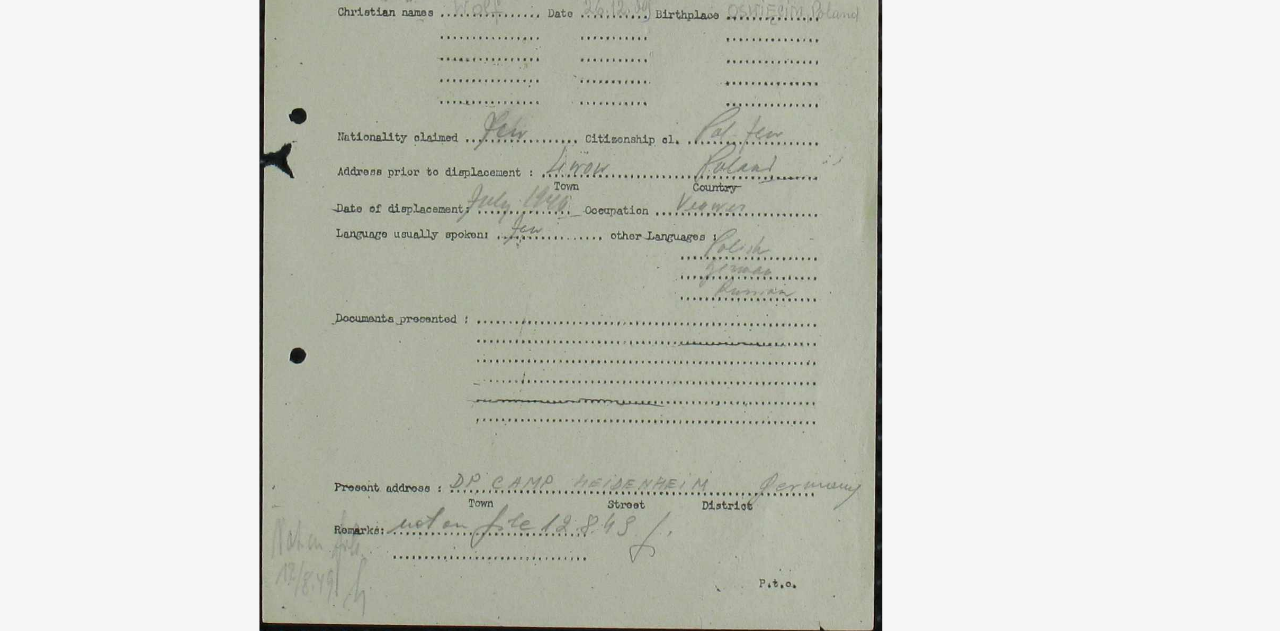 drag, startPoint x: 878, startPoint y: 340, endPoint x: 680, endPoint y: 358, distance: 198.8165 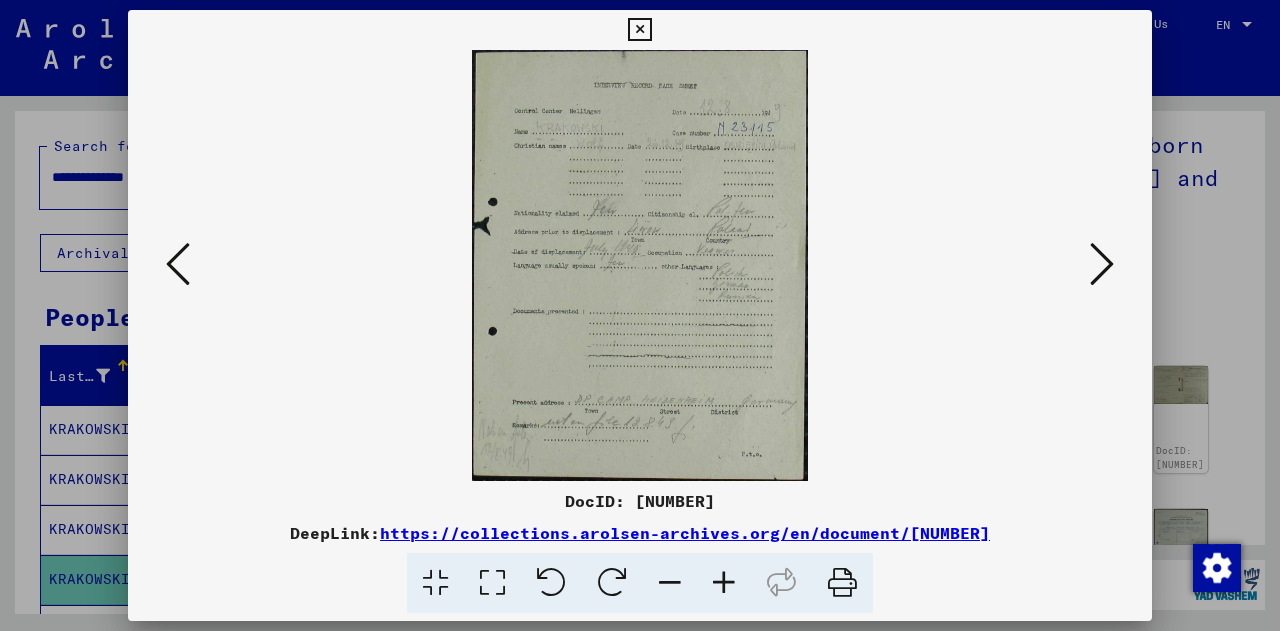 click at bounding box center (1102, 264) 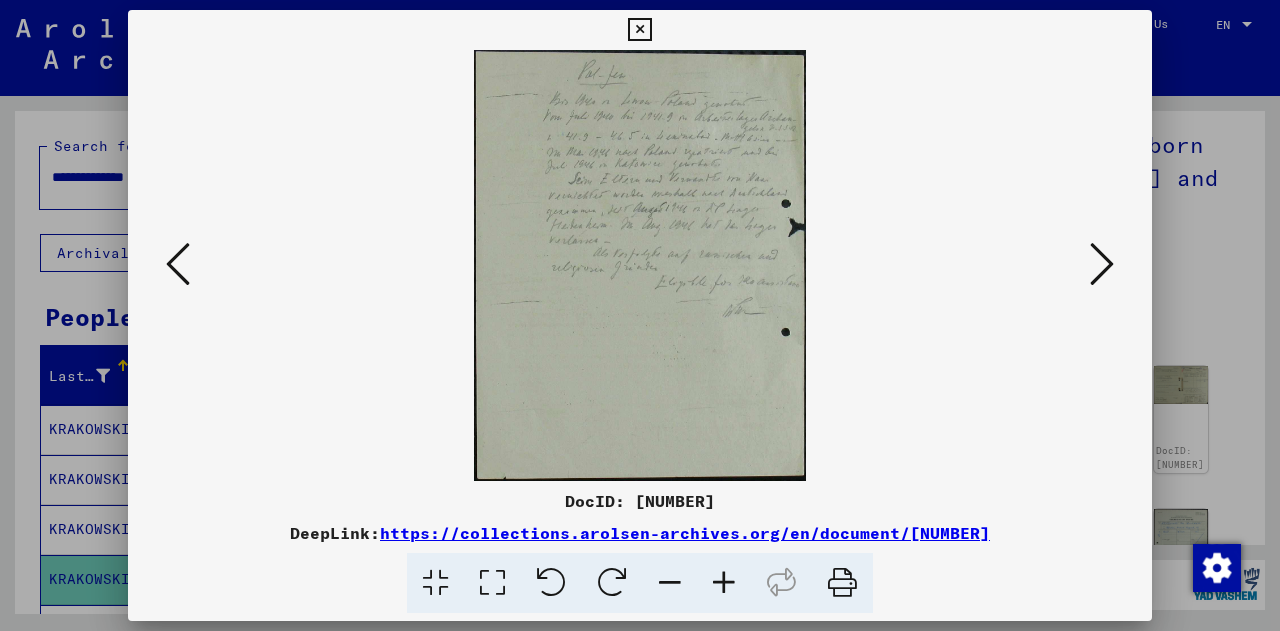 click at bounding box center (640, 265) 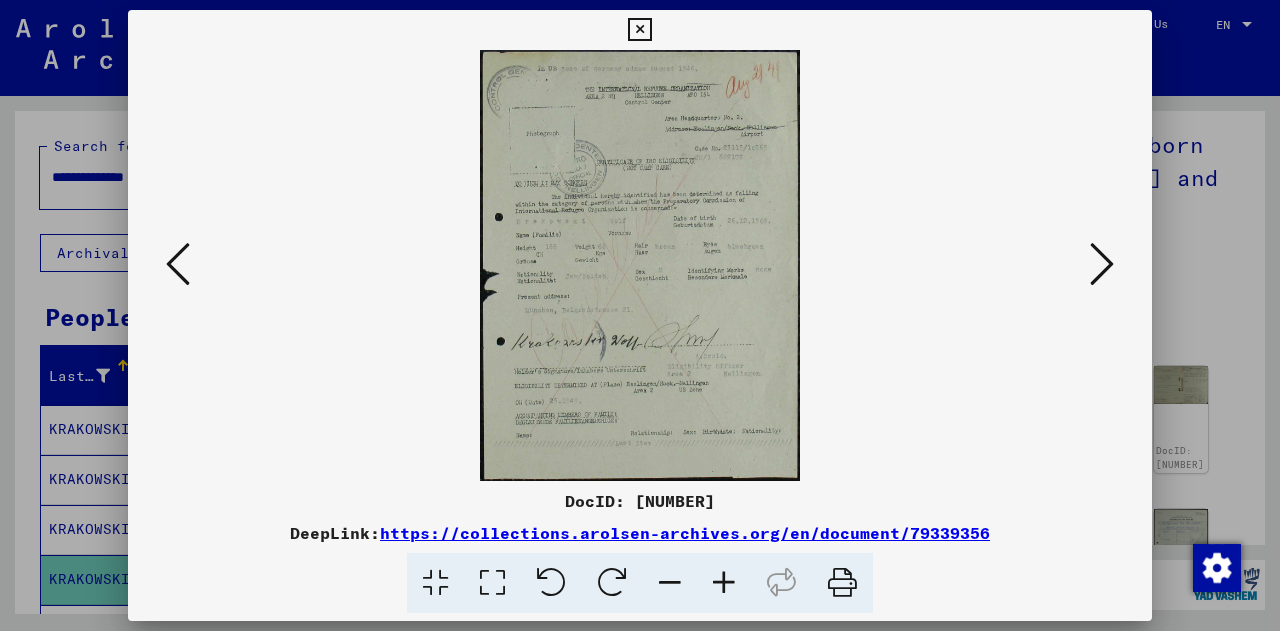 click at bounding box center [640, 265] 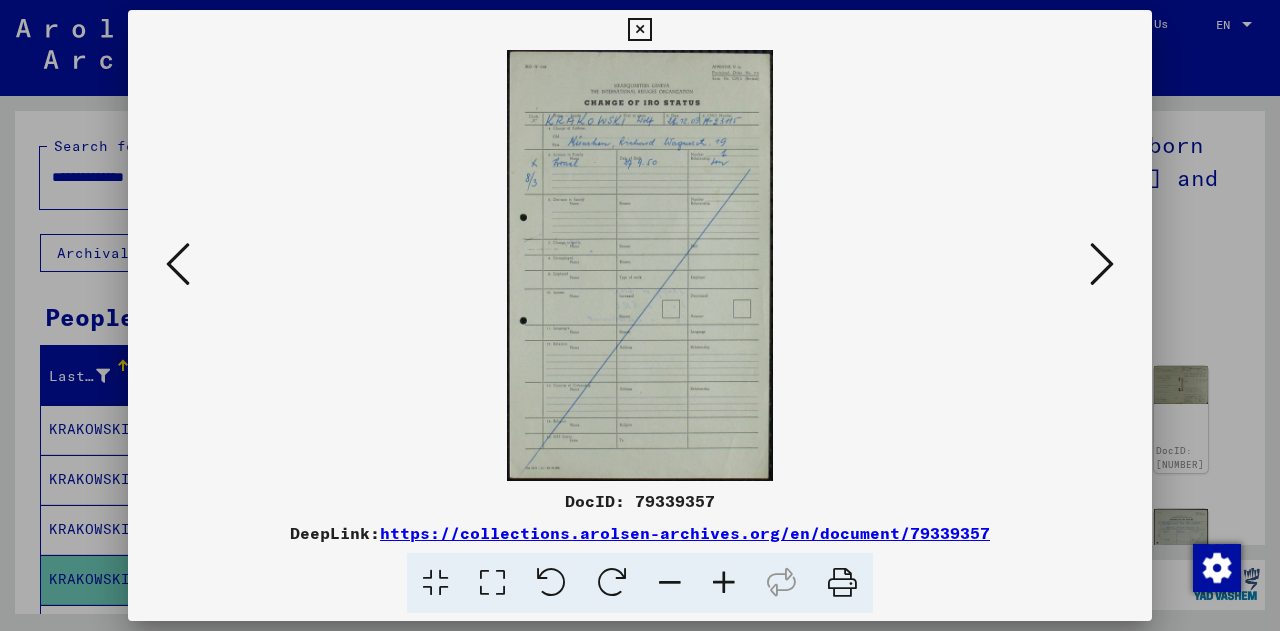 click at bounding box center (1102, 264) 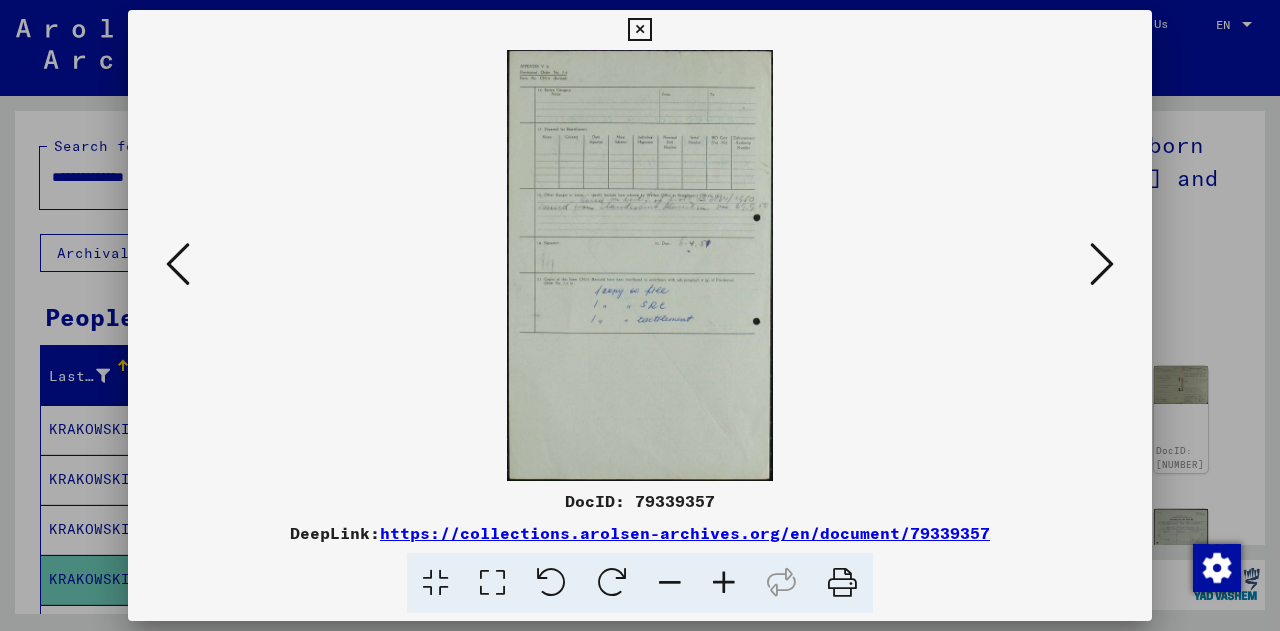 click at bounding box center [1102, 264] 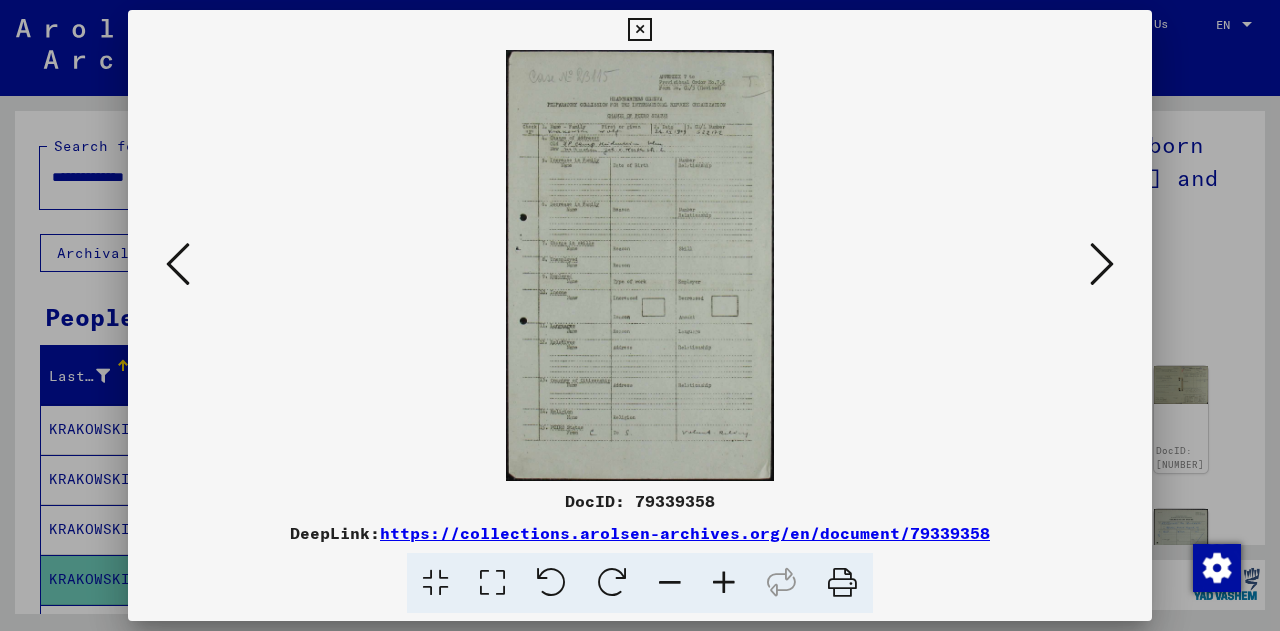 click at bounding box center (640, 265) 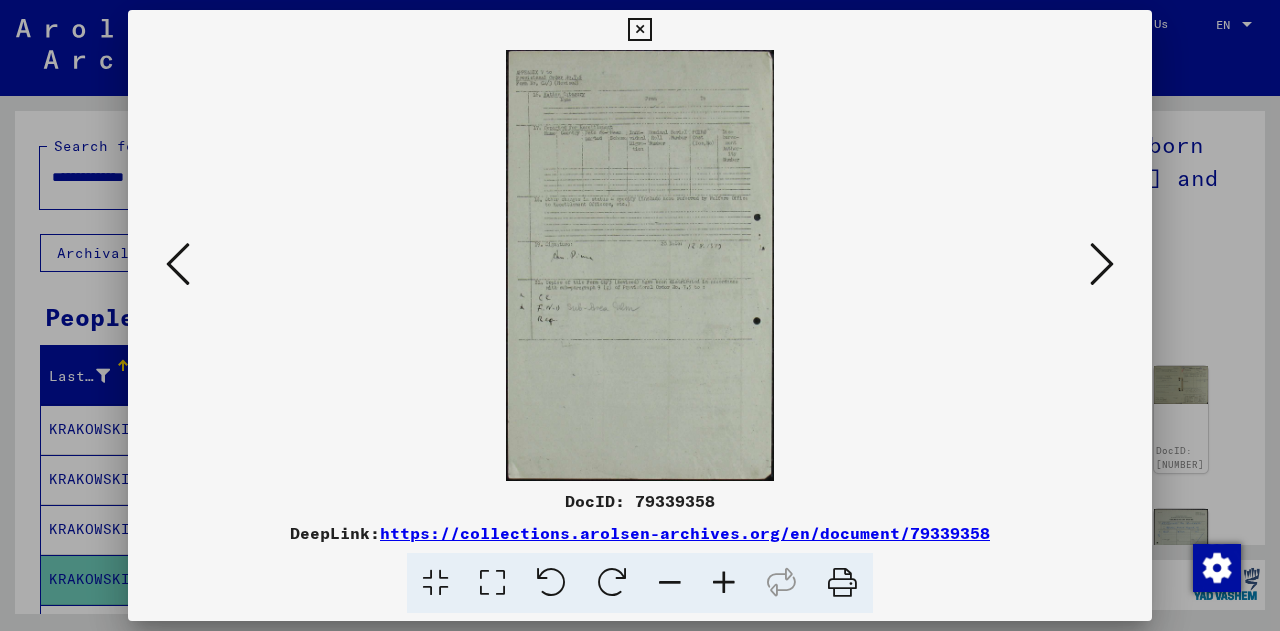 click at bounding box center (1102, 264) 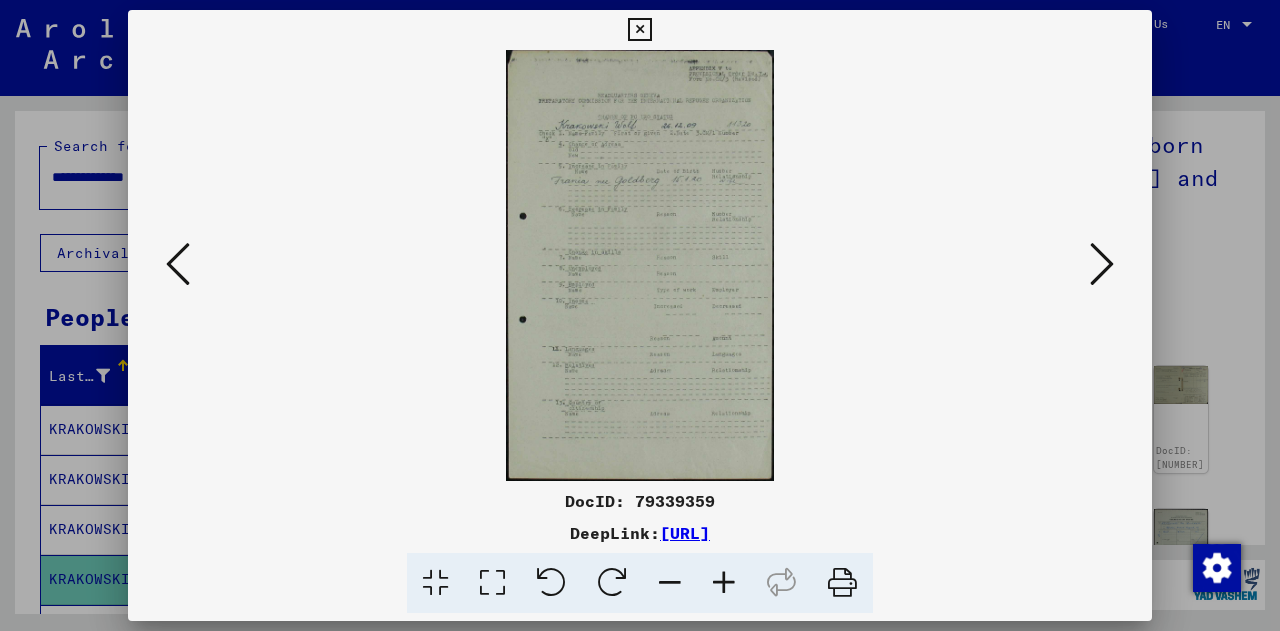click at bounding box center (640, 265) 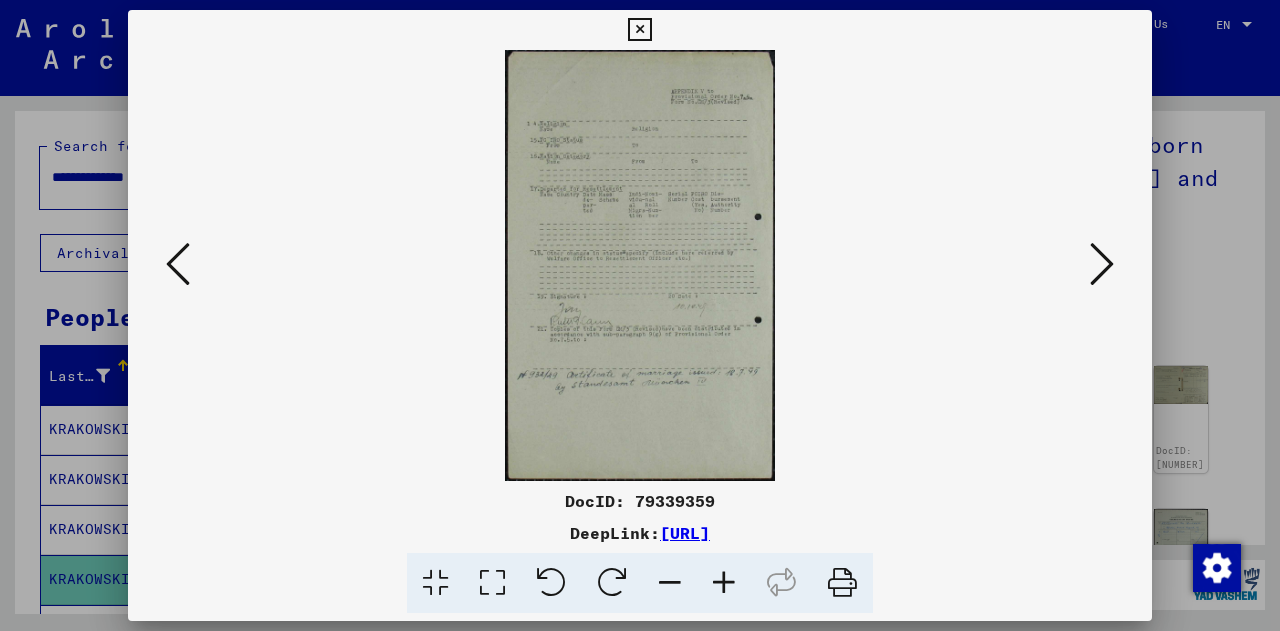 click at bounding box center (1102, 264) 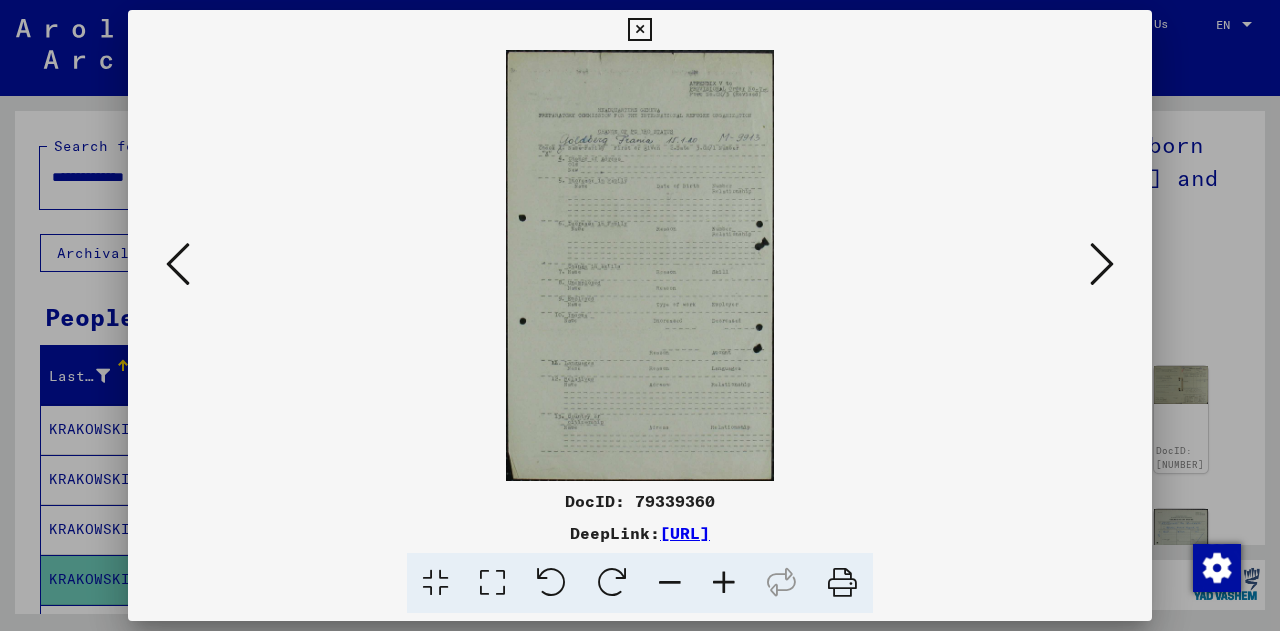 click at bounding box center (640, 265) 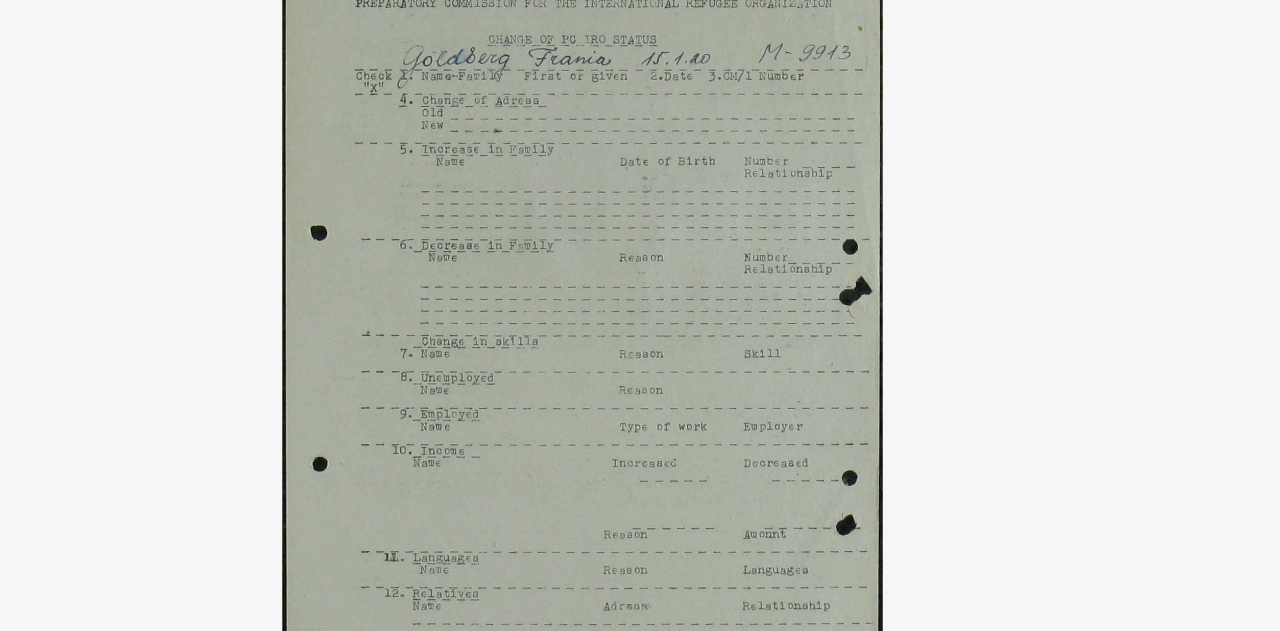 click at bounding box center [640, 265] 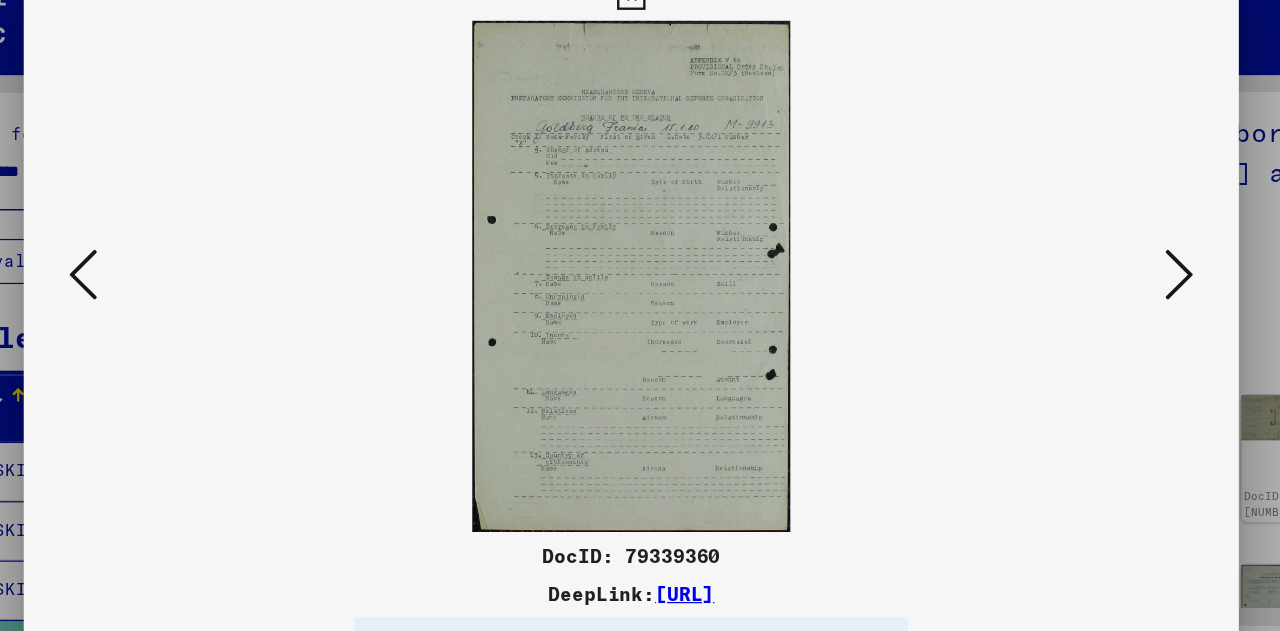click at bounding box center (1102, 264) 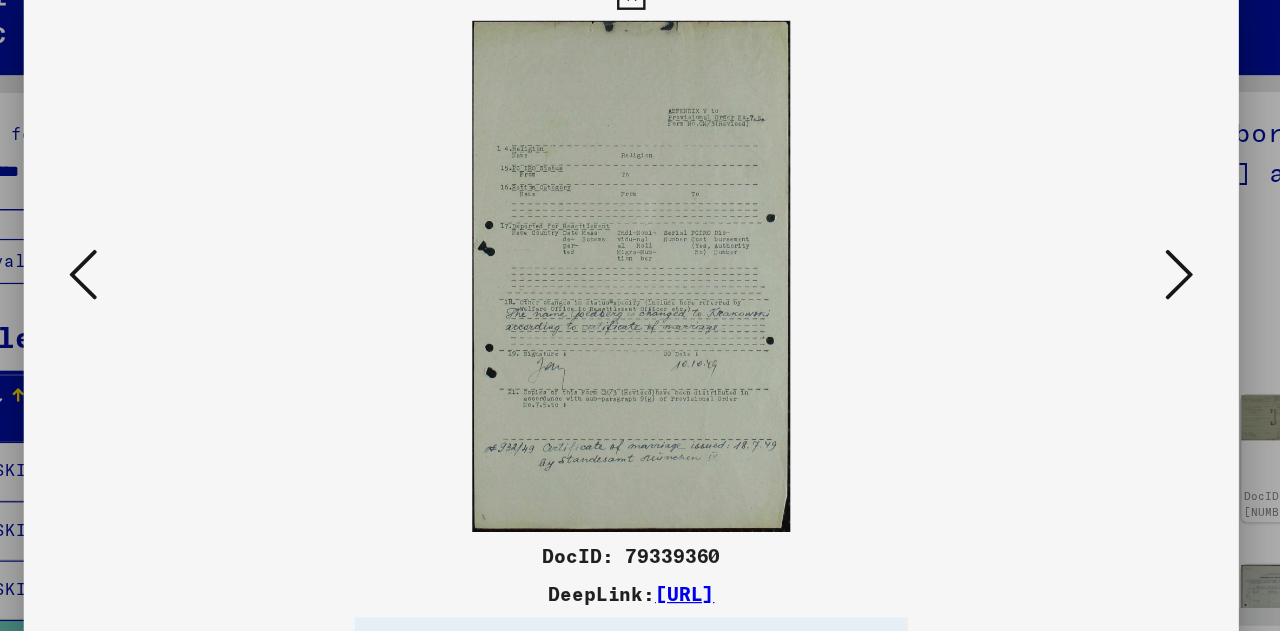 click at bounding box center [640, 265] 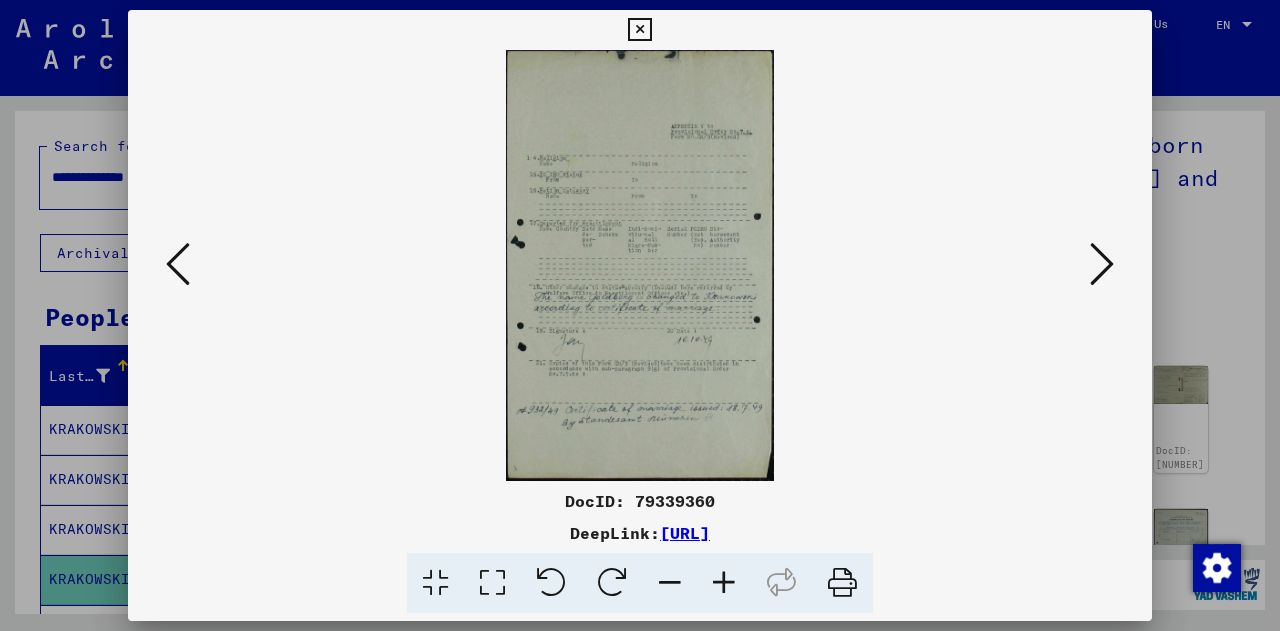 click at bounding box center (1102, 264) 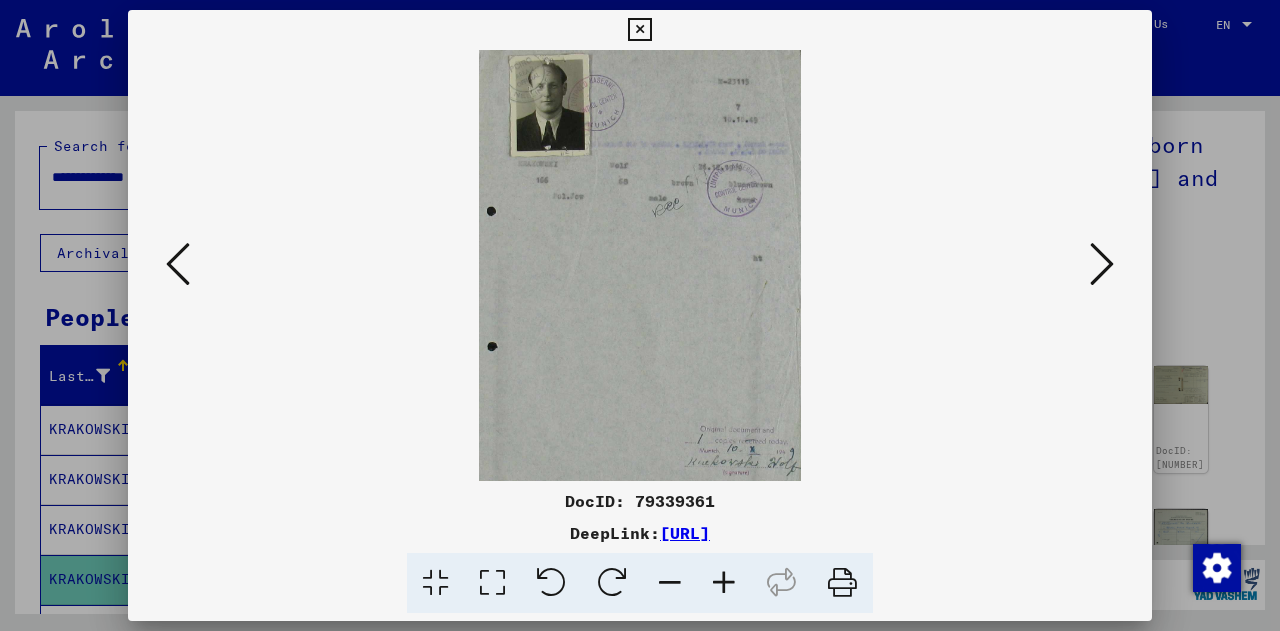 click at bounding box center (640, 265) 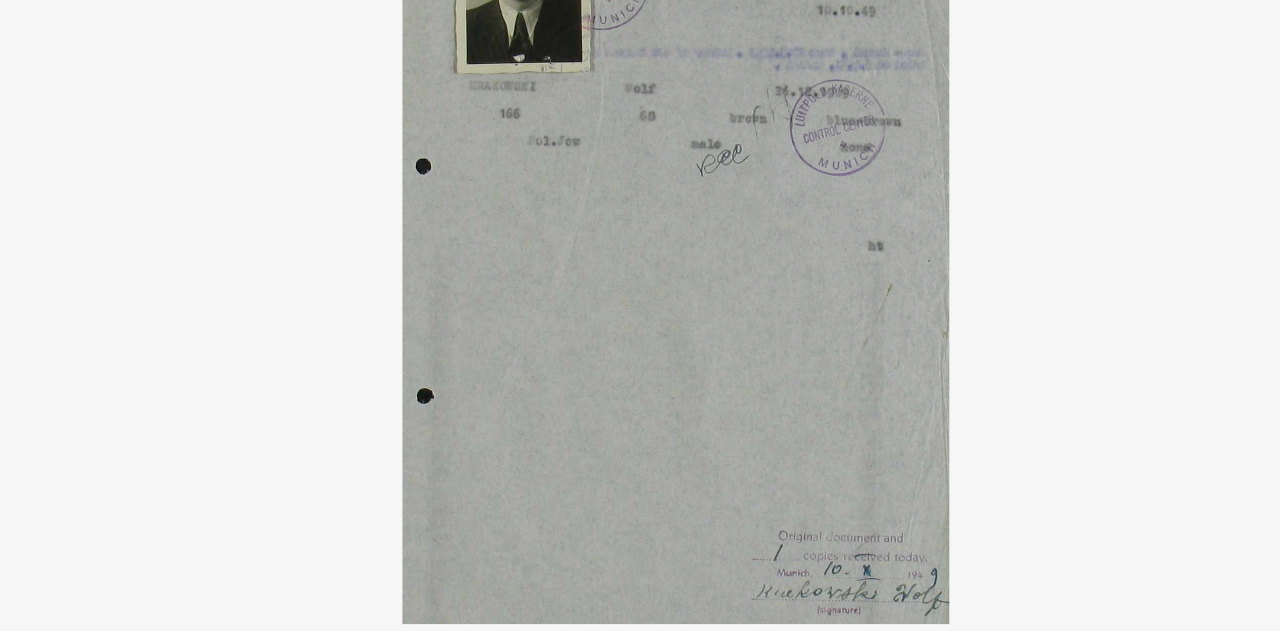 click at bounding box center [640, 265] 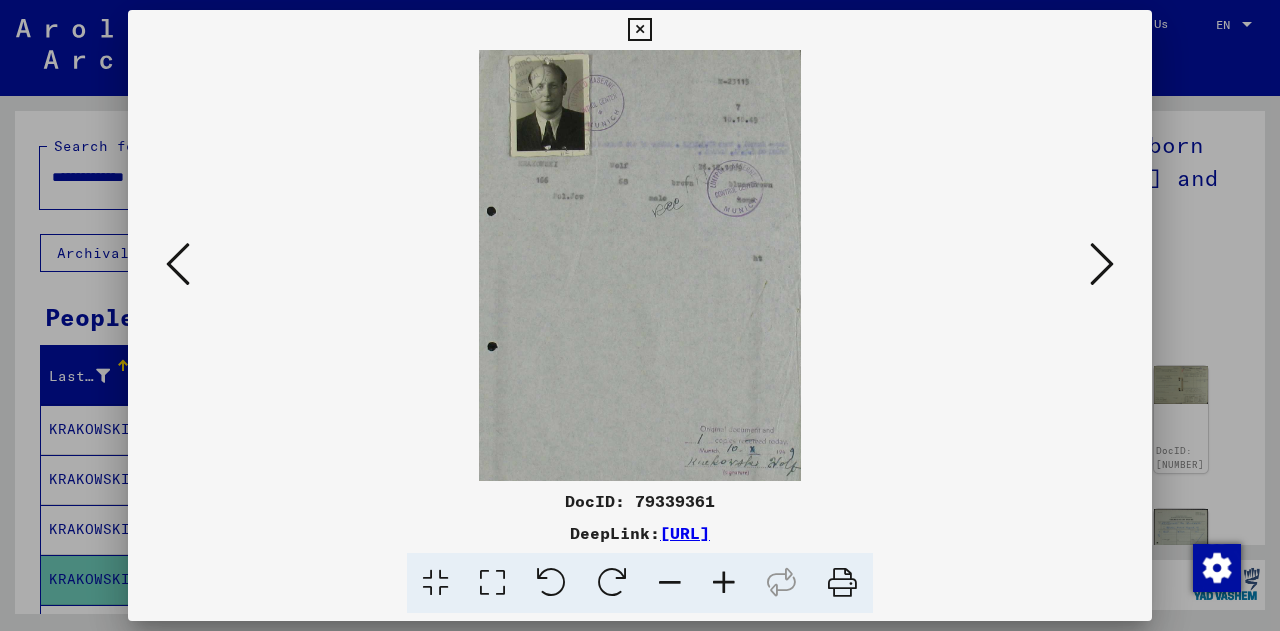 click at bounding box center [1102, 264] 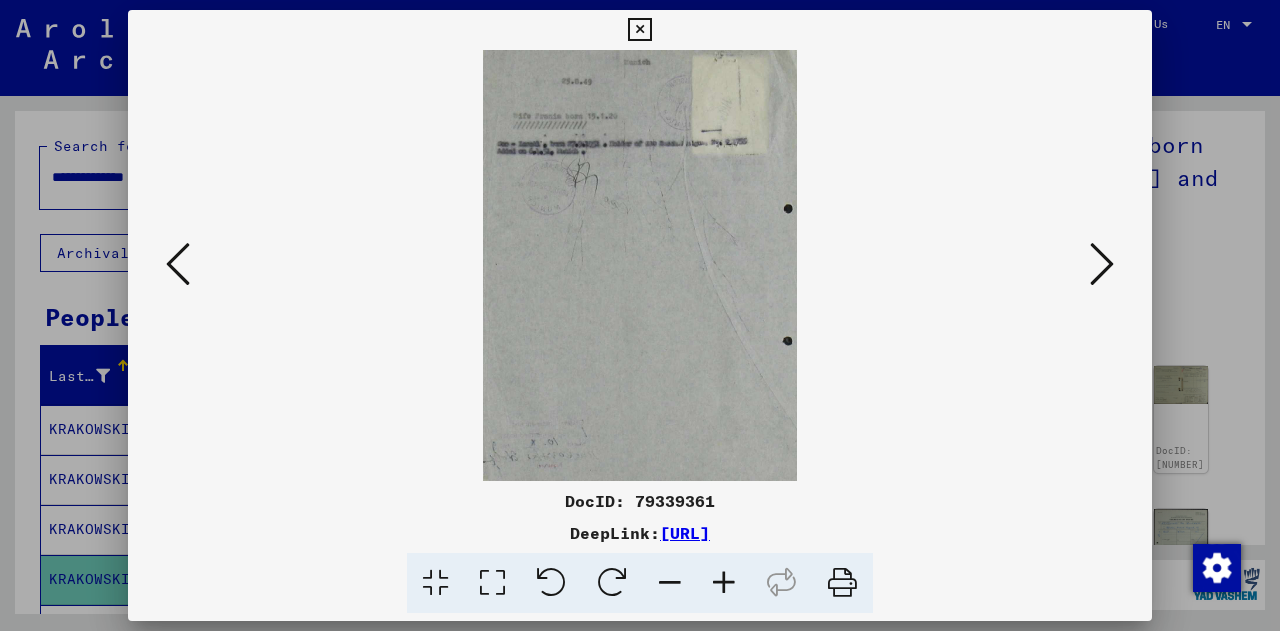 click at bounding box center [640, 265] 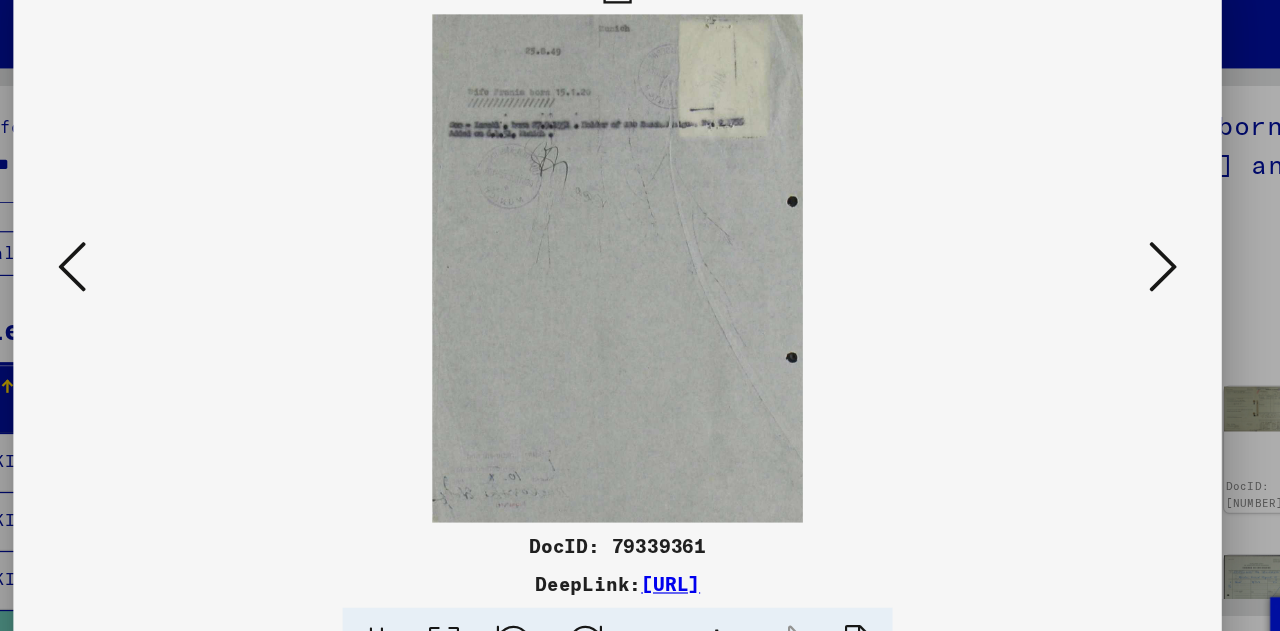 click at bounding box center [1102, 264] 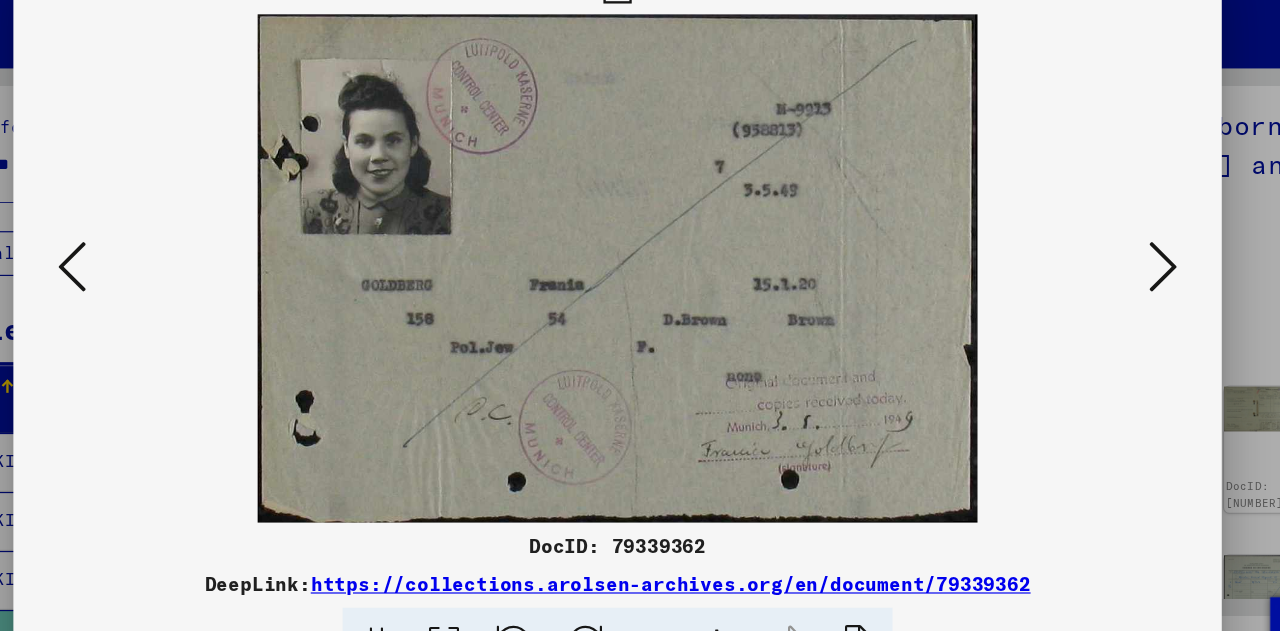 click at bounding box center (1102, 264) 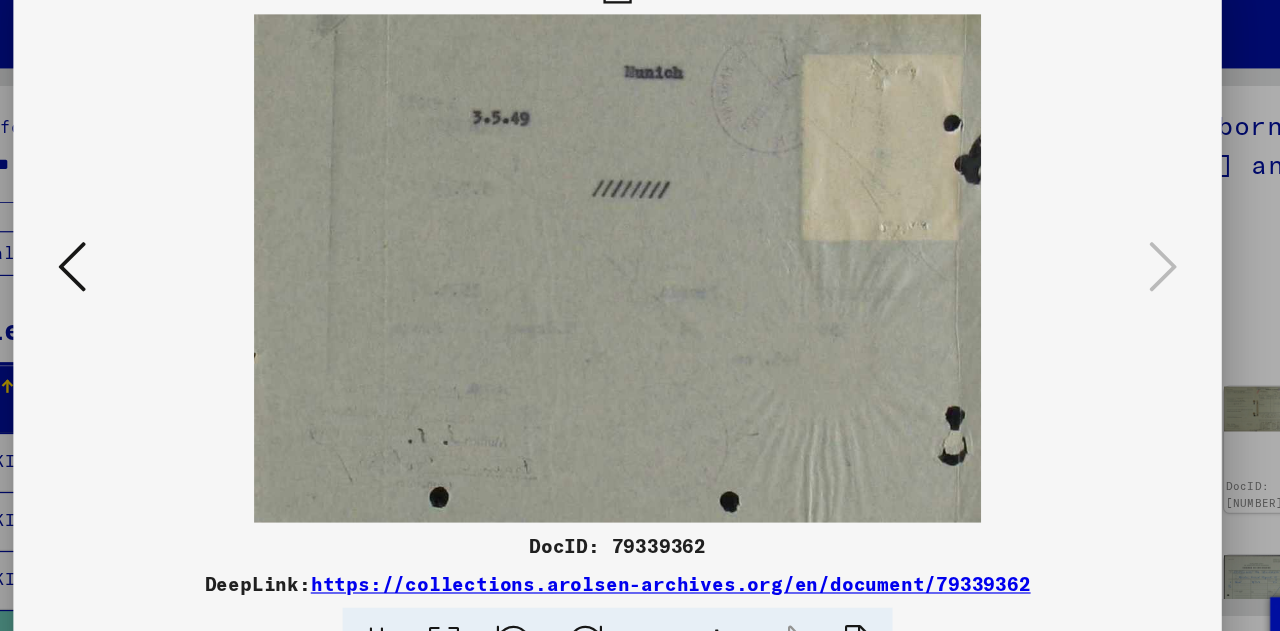 click at bounding box center (640, 315) 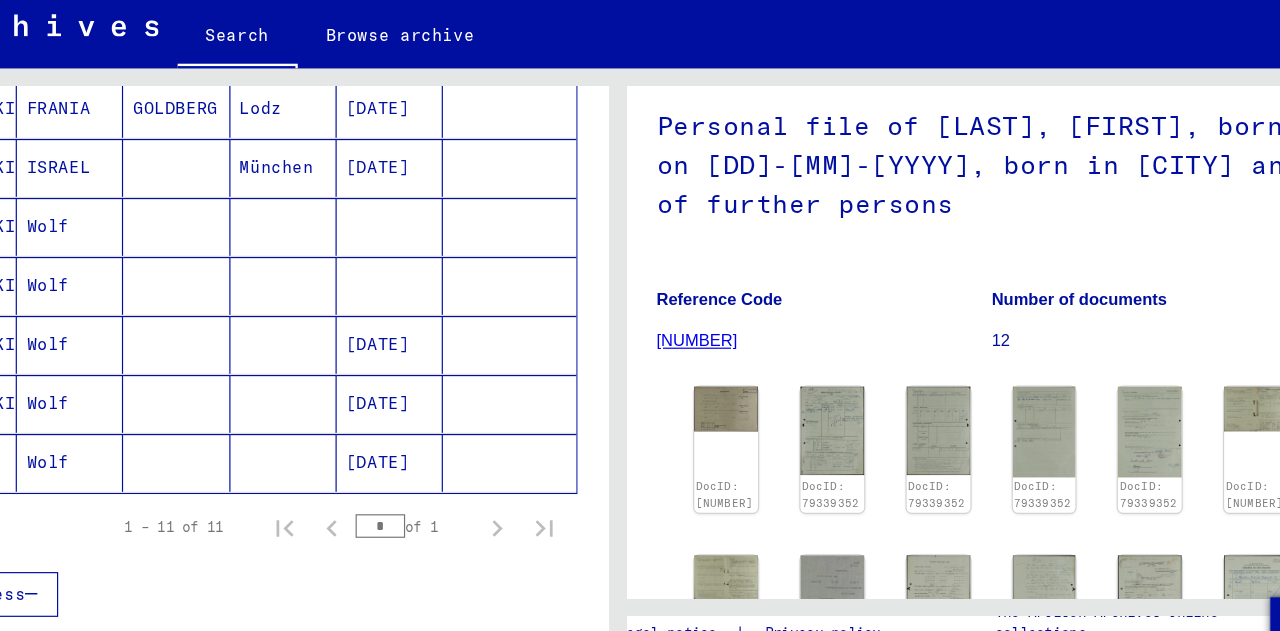 scroll, scrollTop: 539, scrollLeft: 0, axis: vertical 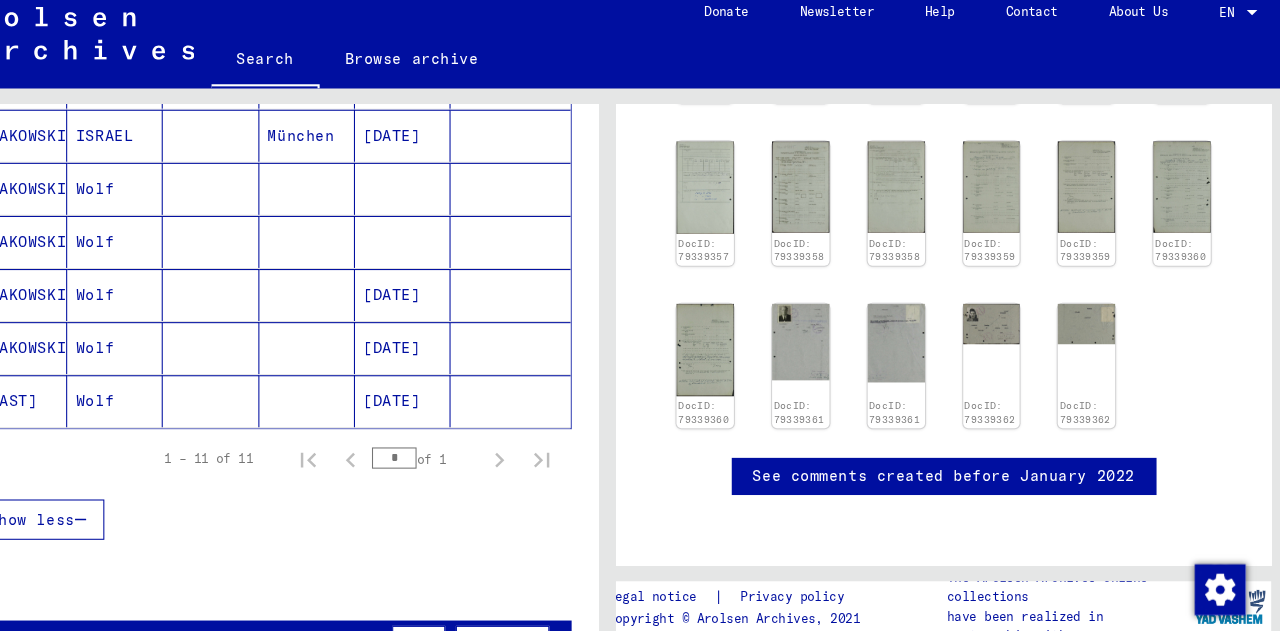 click on "ISRAEL" at bounding box center (176, 190) 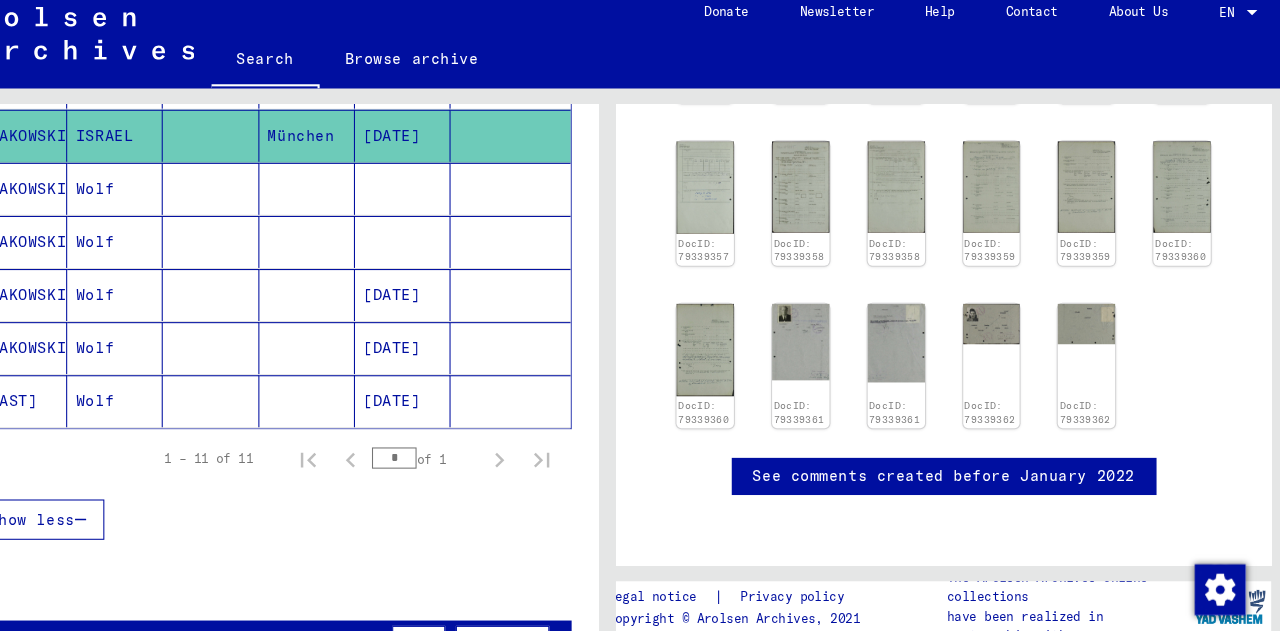 click on "[DATE]" 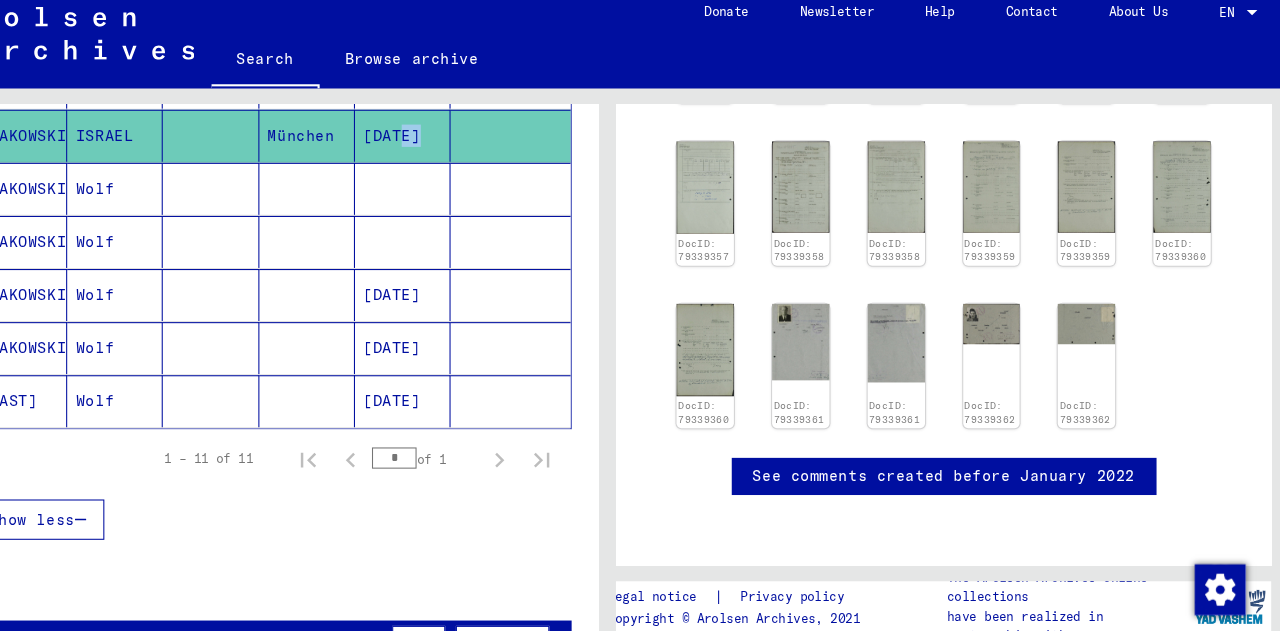 click on "[DATE]" 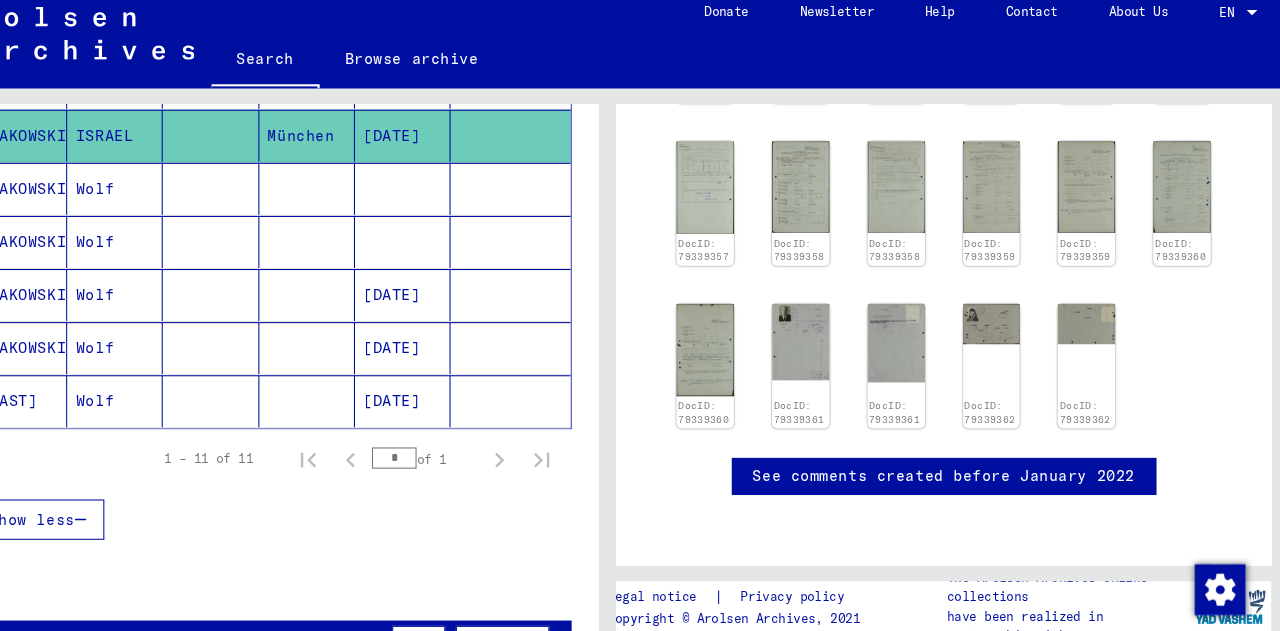 click on "ISRAEL" 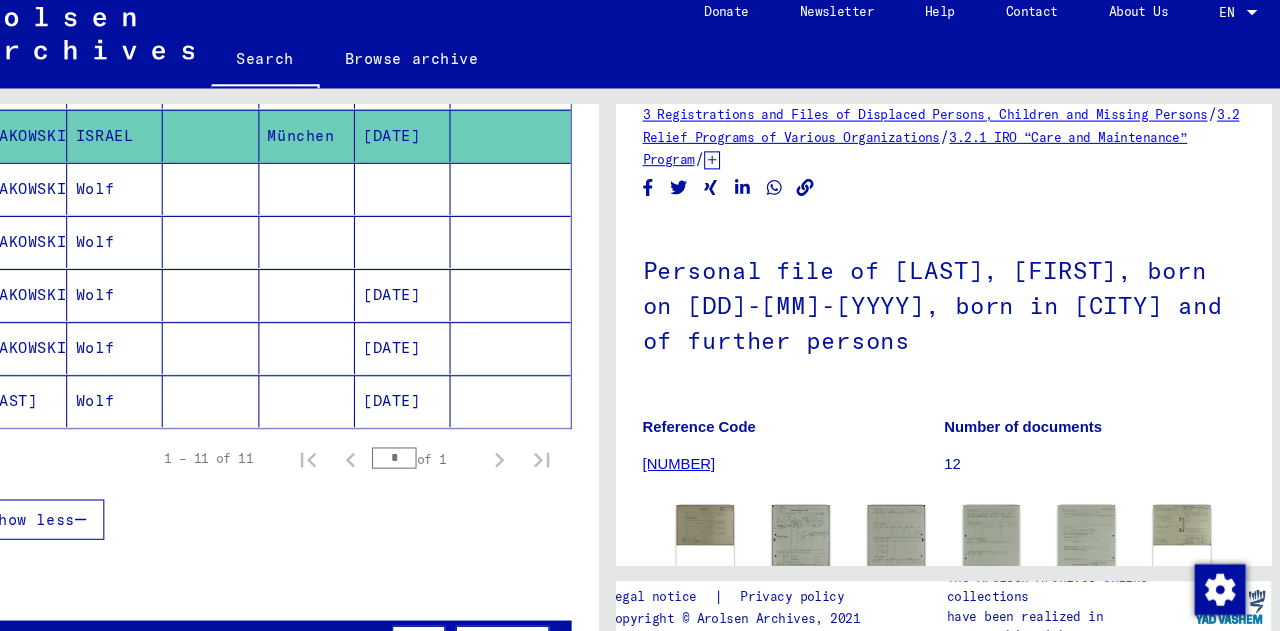 scroll, scrollTop: 0, scrollLeft: 0, axis: both 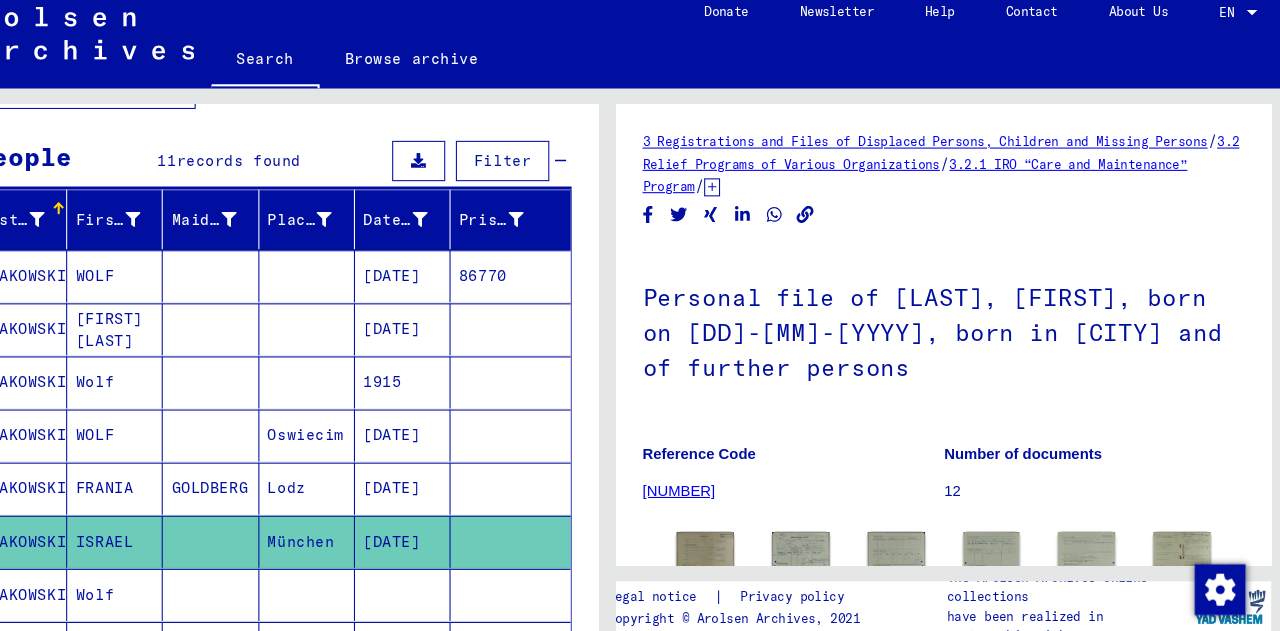 click on "KRAKOWSKI" at bounding box center [86, 522] 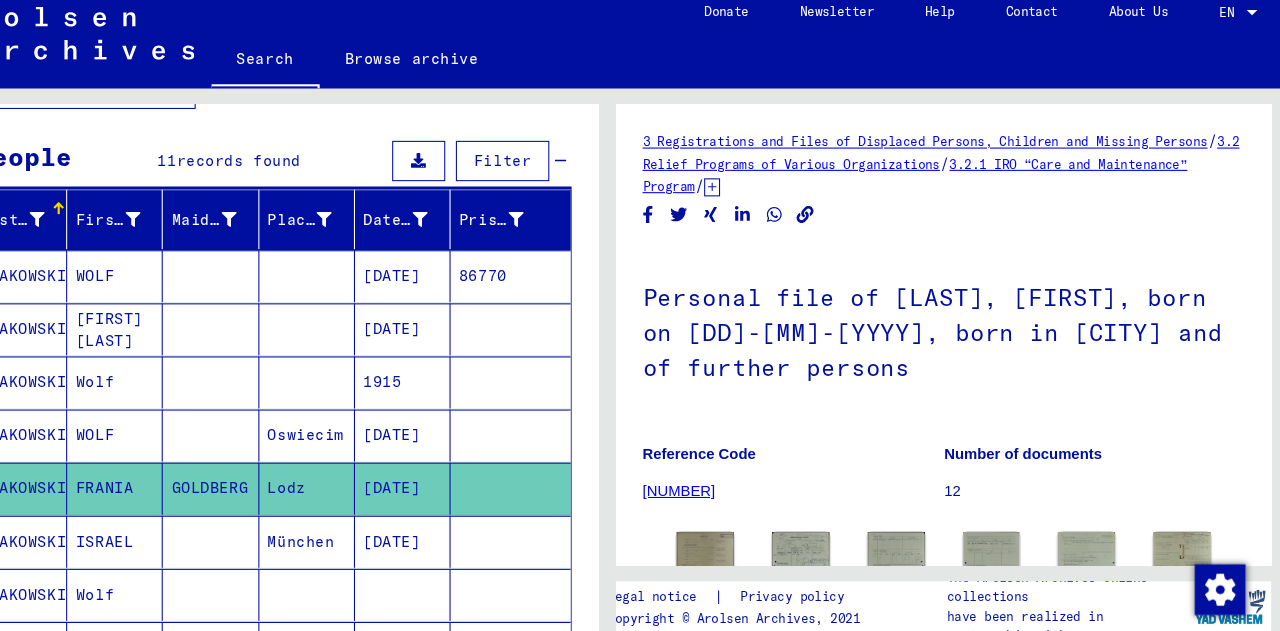 click on "KRAKOWSKI" 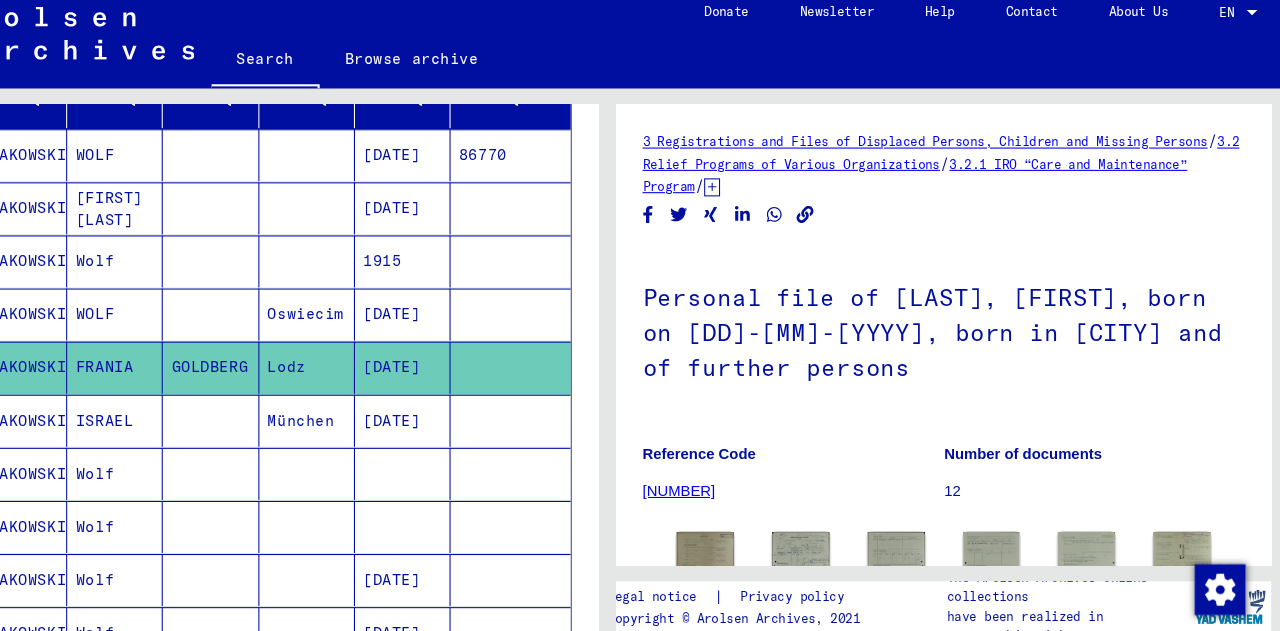scroll, scrollTop: 126, scrollLeft: 0, axis: vertical 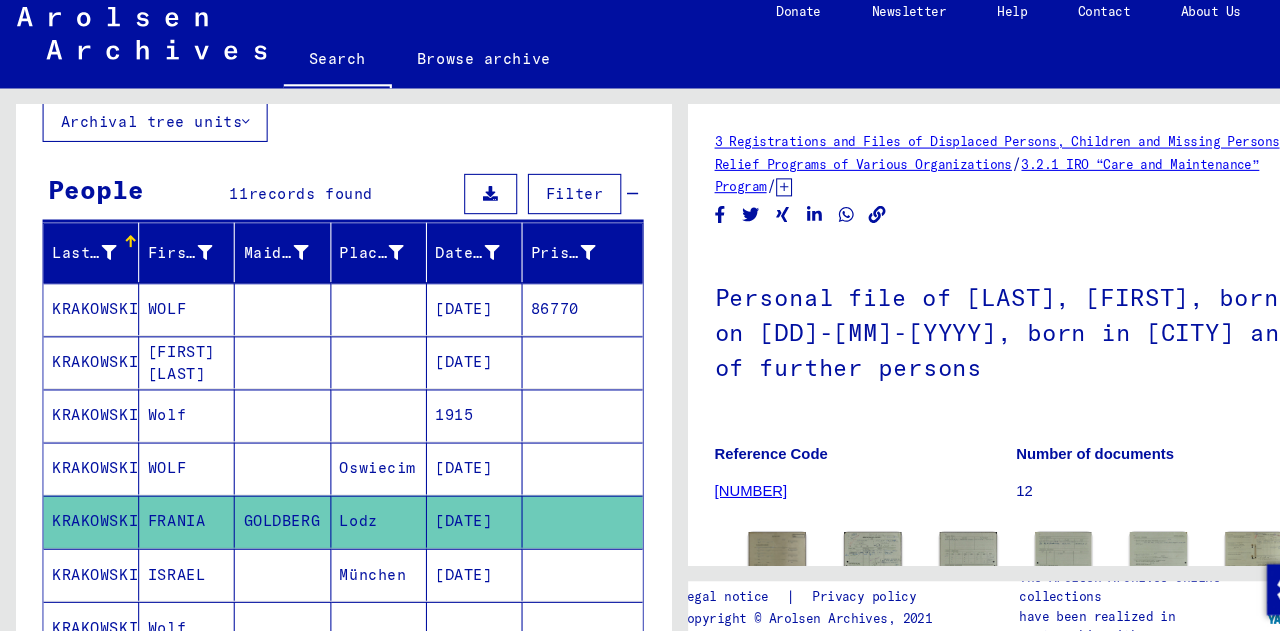click on "KRAKOWSKI" at bounding box center [86, 503] 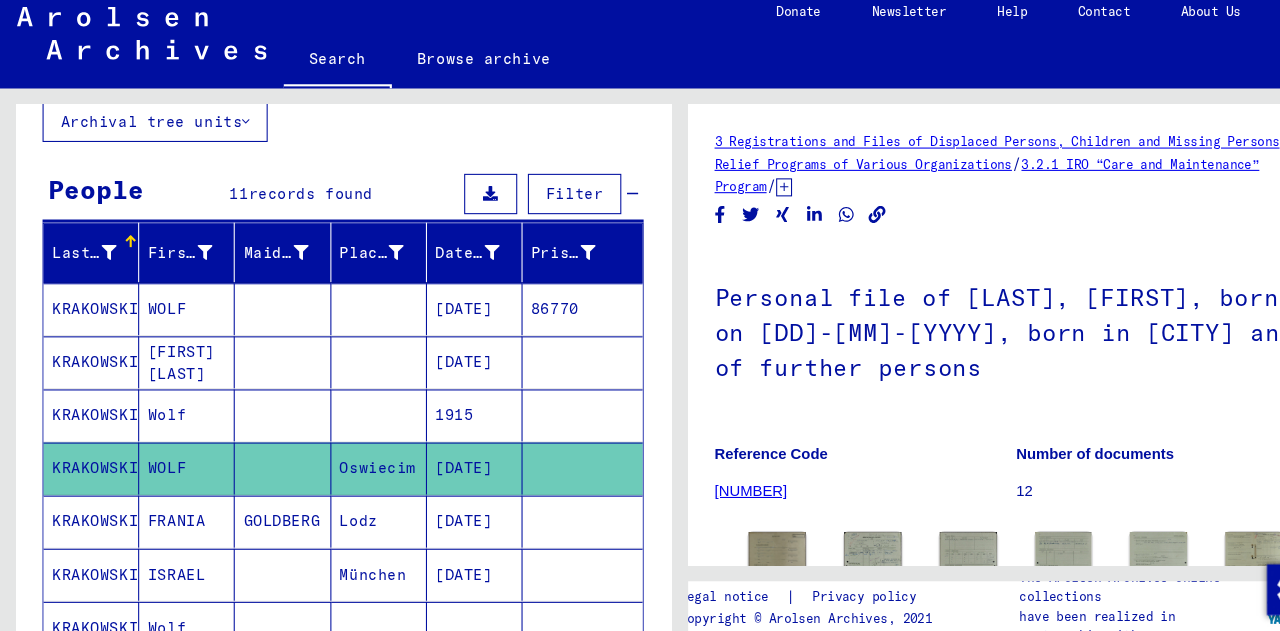 click on "FRANIA" at bounding box center (176, 553) 